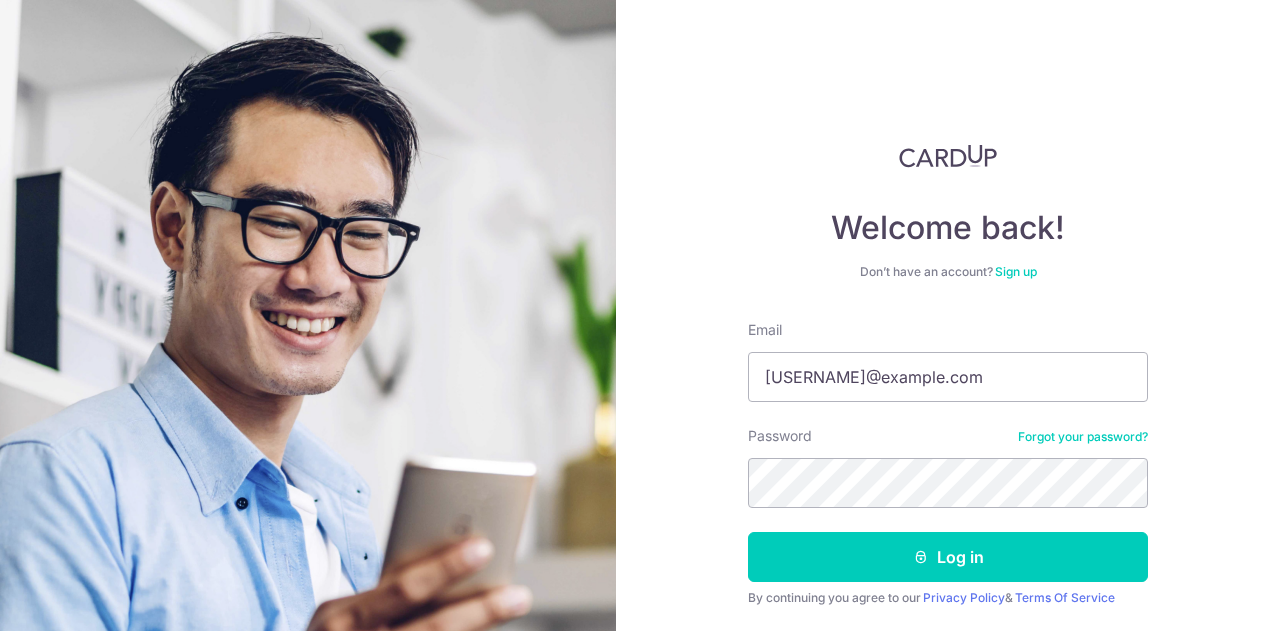 scroll, scrollTop: 0, scrollLeft: 0, axis: both 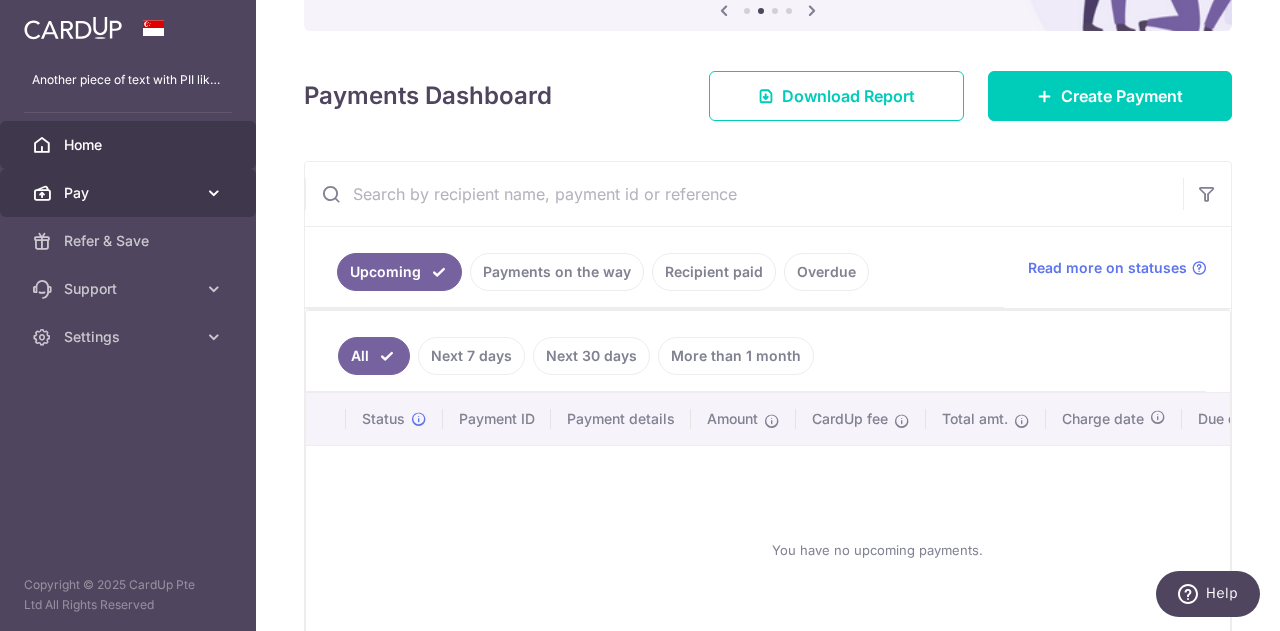 click at bounding box center [214, 193] 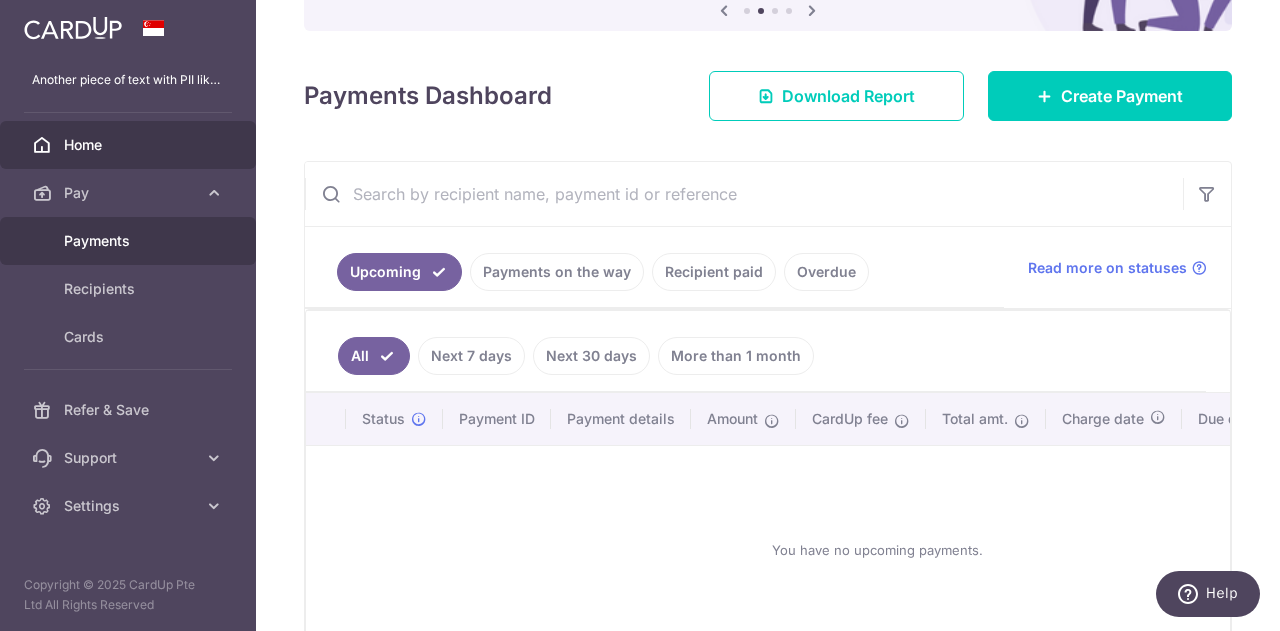 click on "Payments" at bounding box center [130, 241] 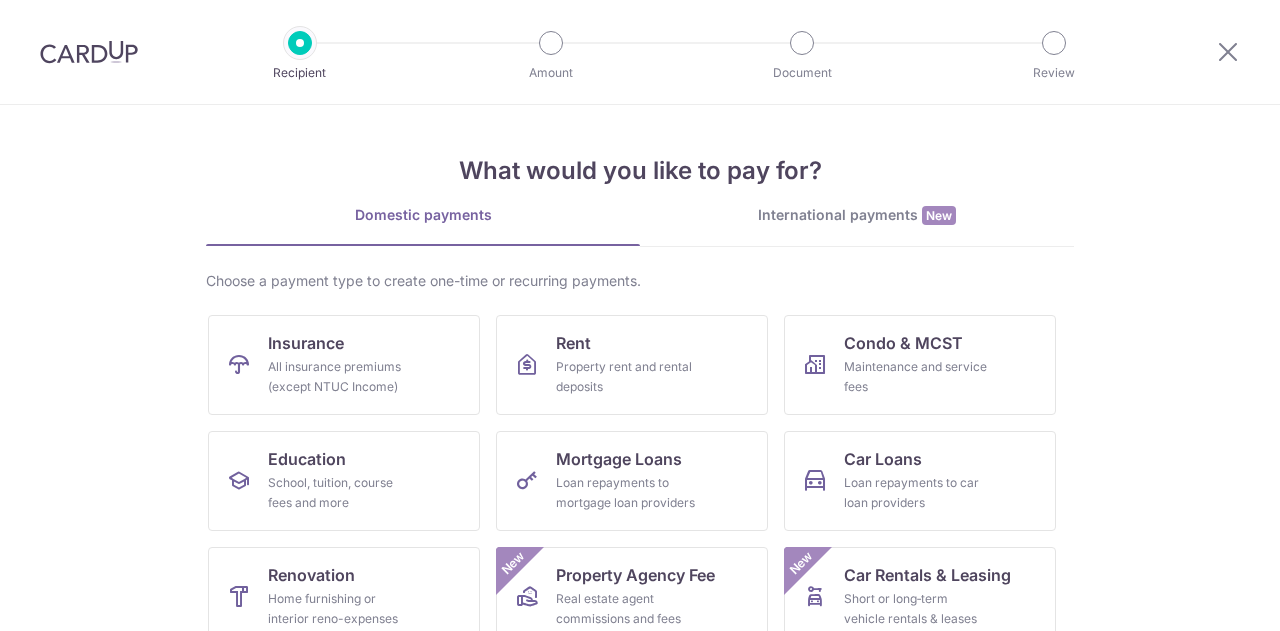 scroll, scrollTop: 0, scrollLeft: 0, axis: both 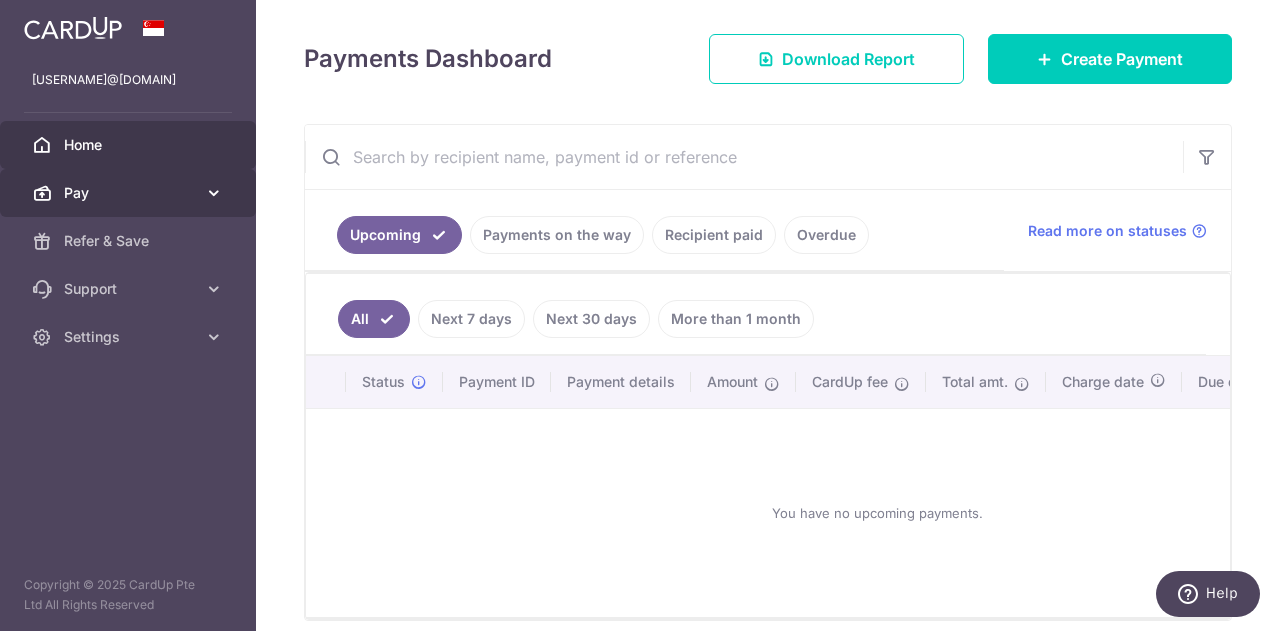 click on "Pay" at bounding box center [130, 193] 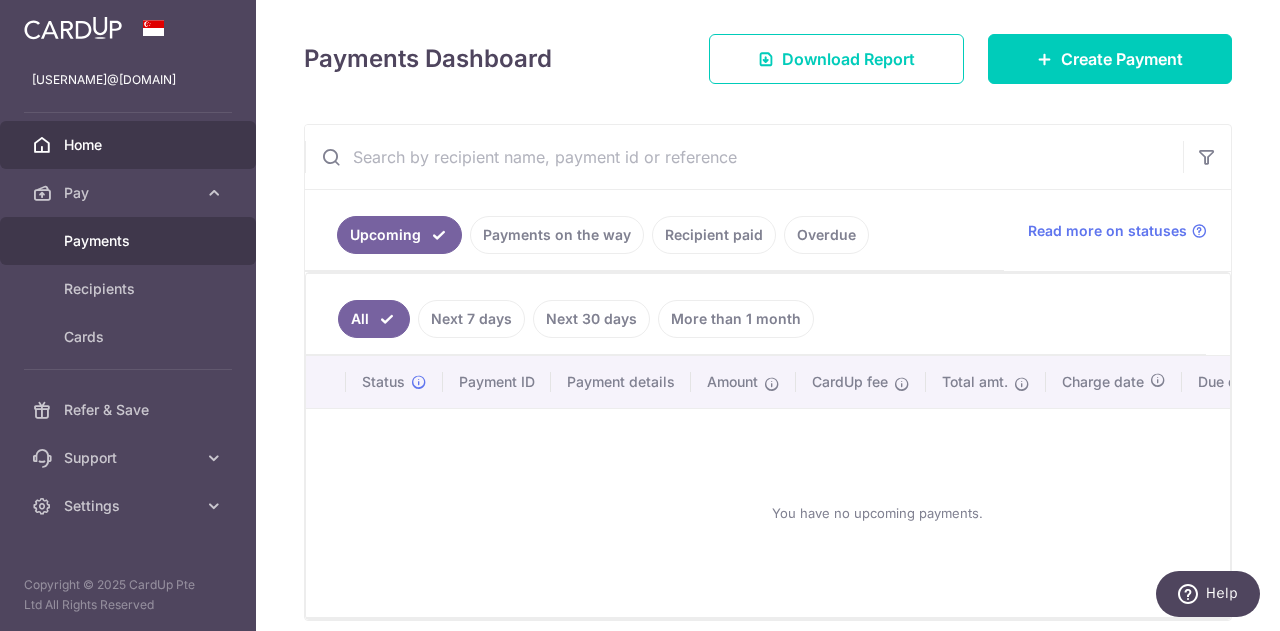 click on "Payments" at bounding box center [130, 241] 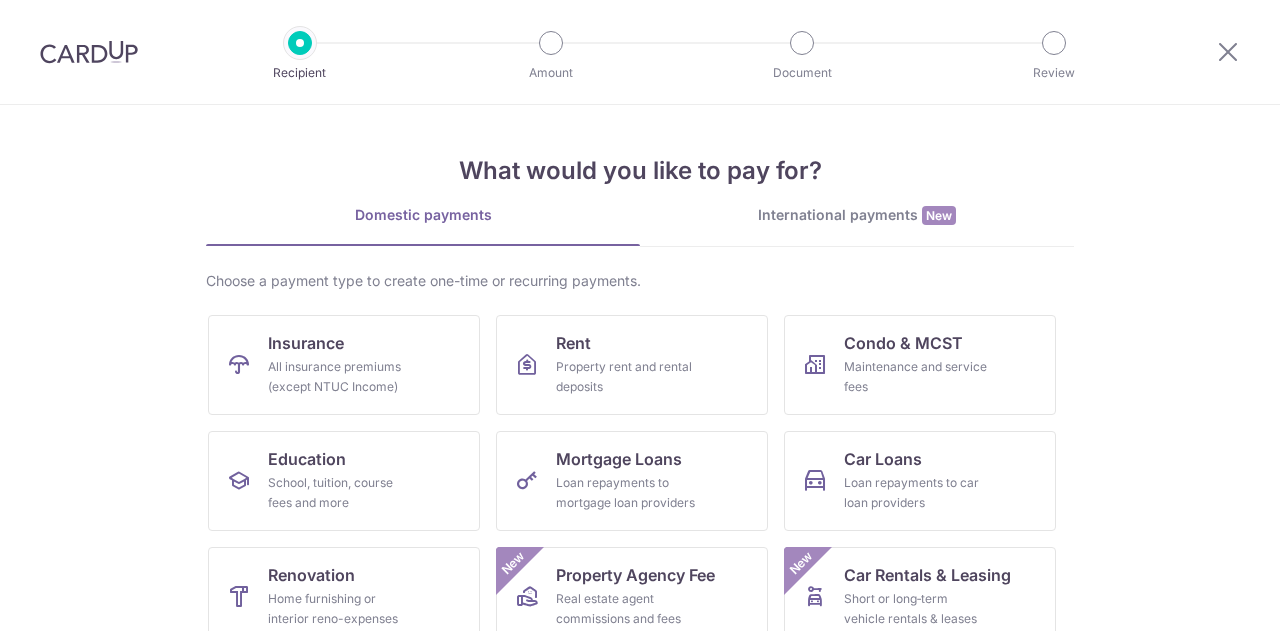scroll, scrollTop: 0, scrollLeft: 0, axis: both 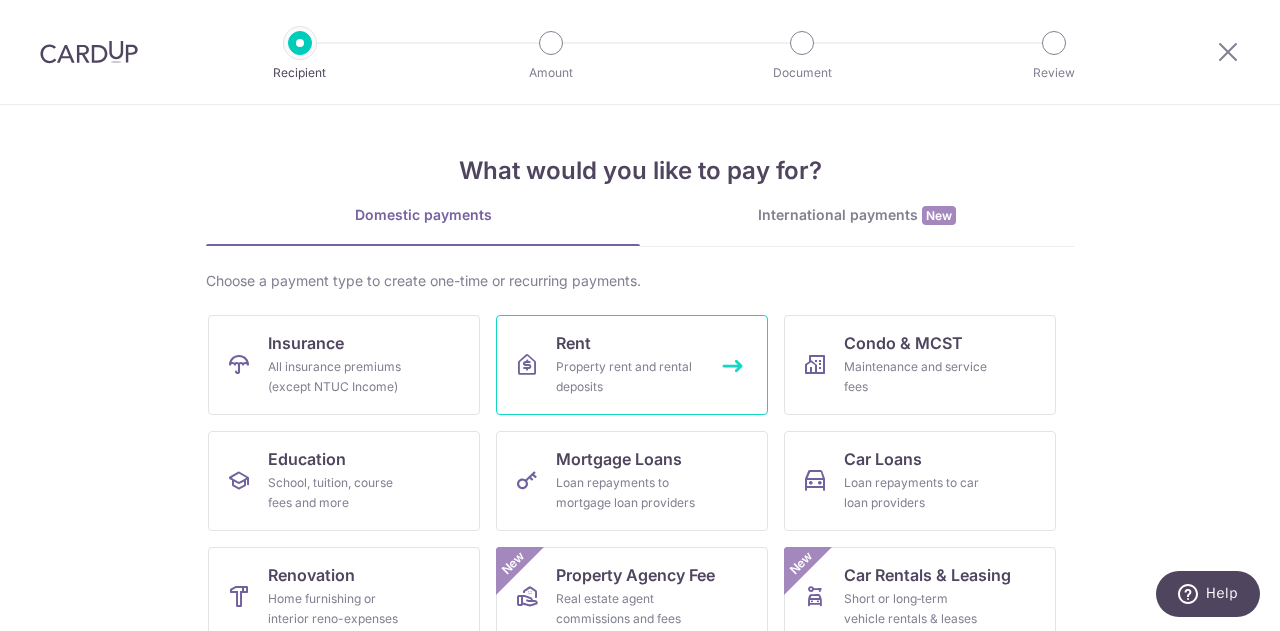 click on "Property rent and rental deposits" at bounding box center [628, 377] 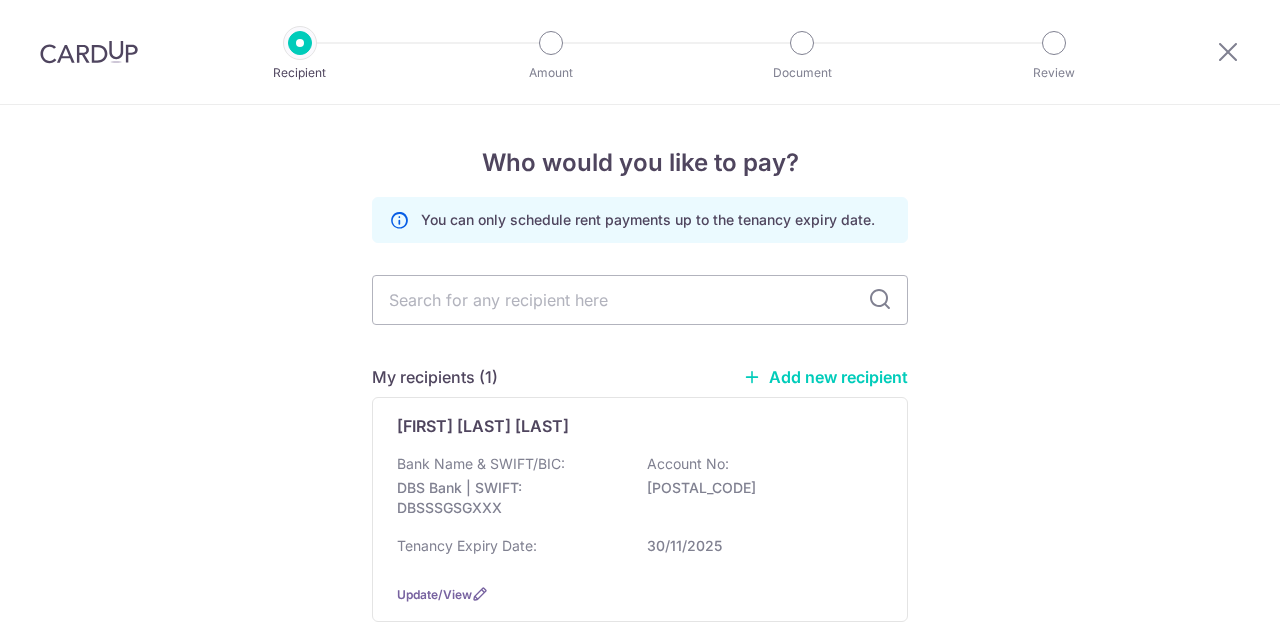 scroll, scrollTop: 0, scrollLeft: 0, axis: both 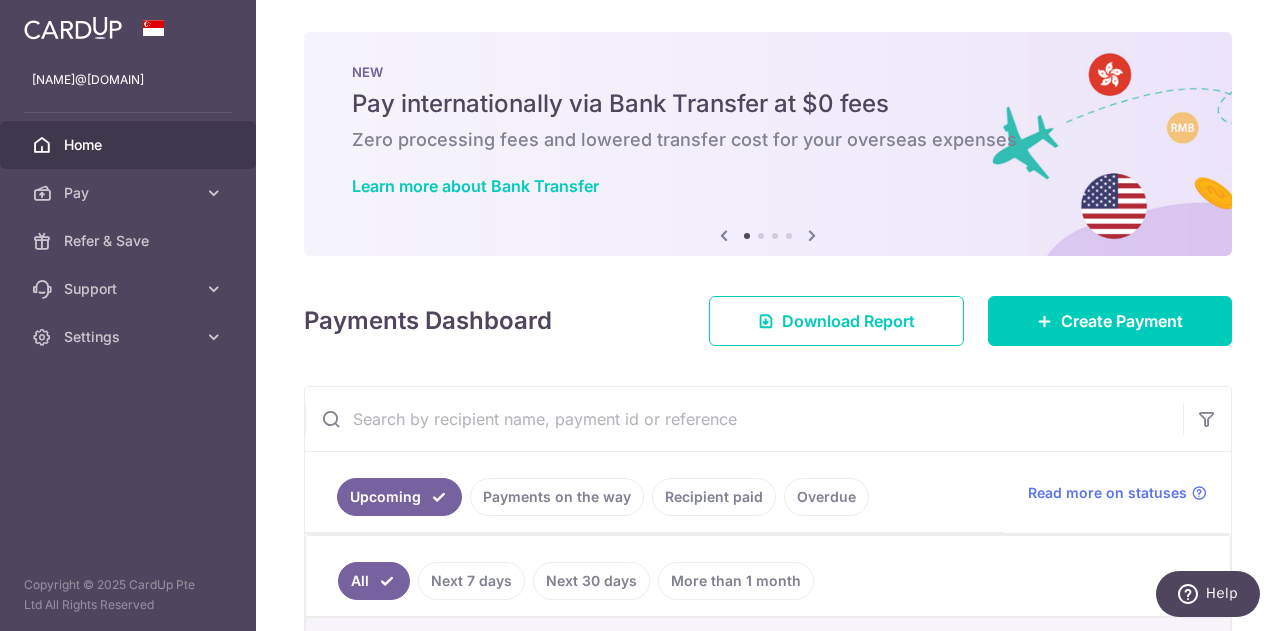 click at bounding box center (812, 235) 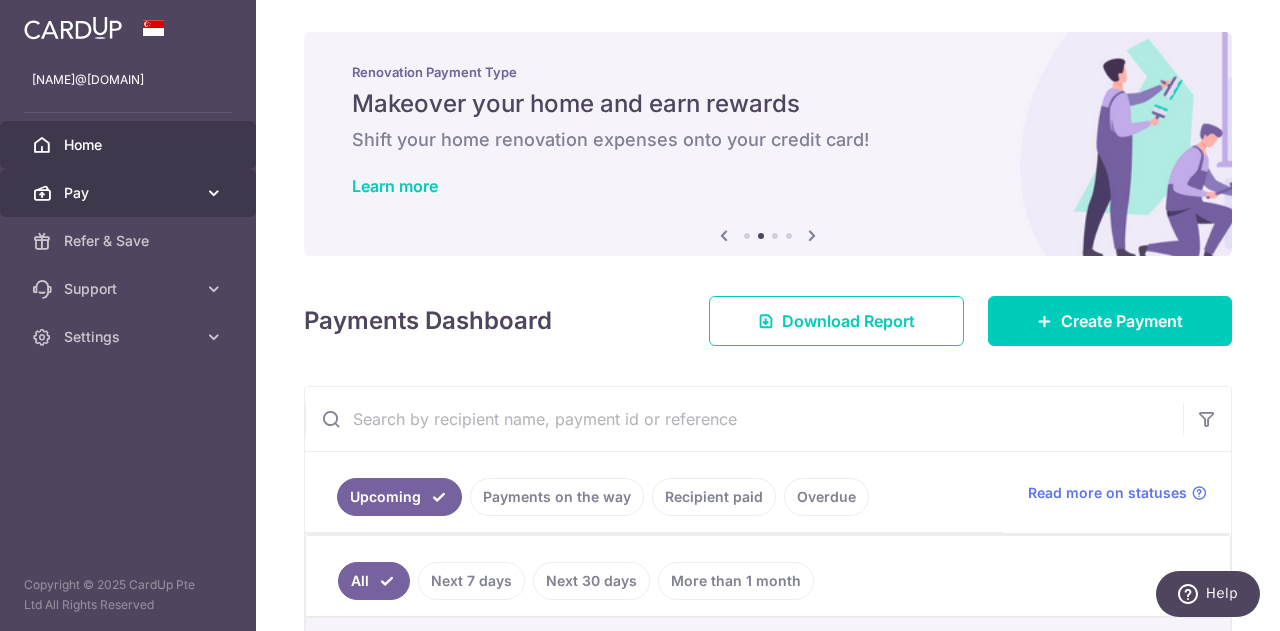 click at bounding box center [214, 193] 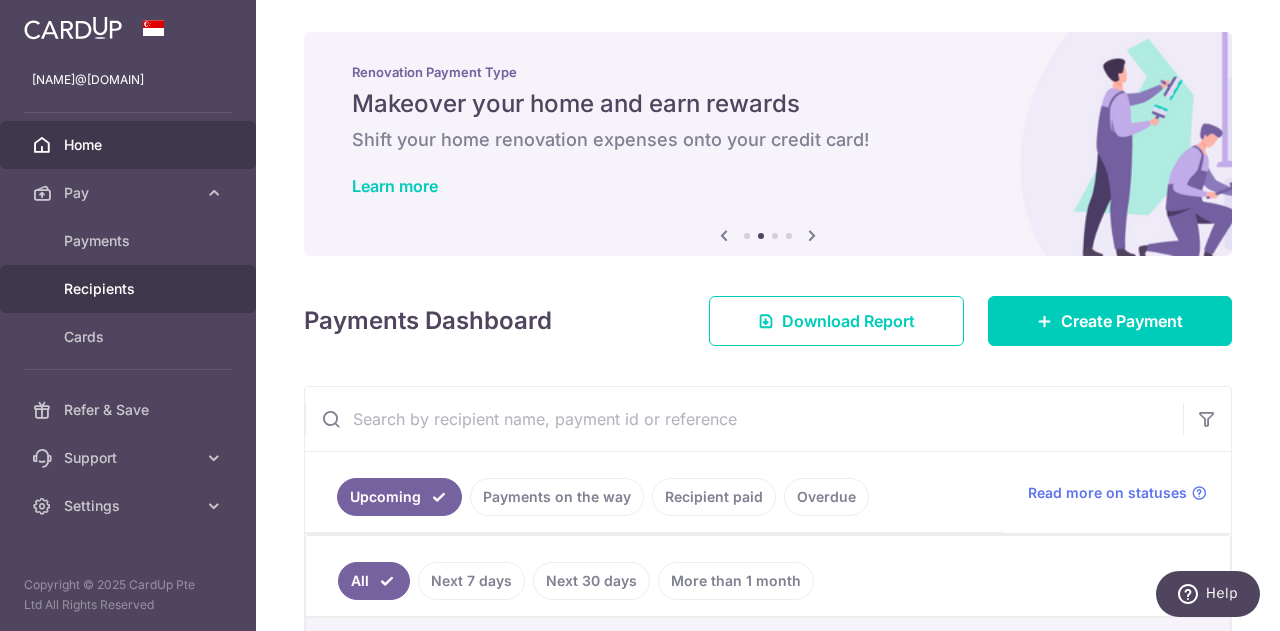 click on "Recipients" at bounding box center (130, 289) 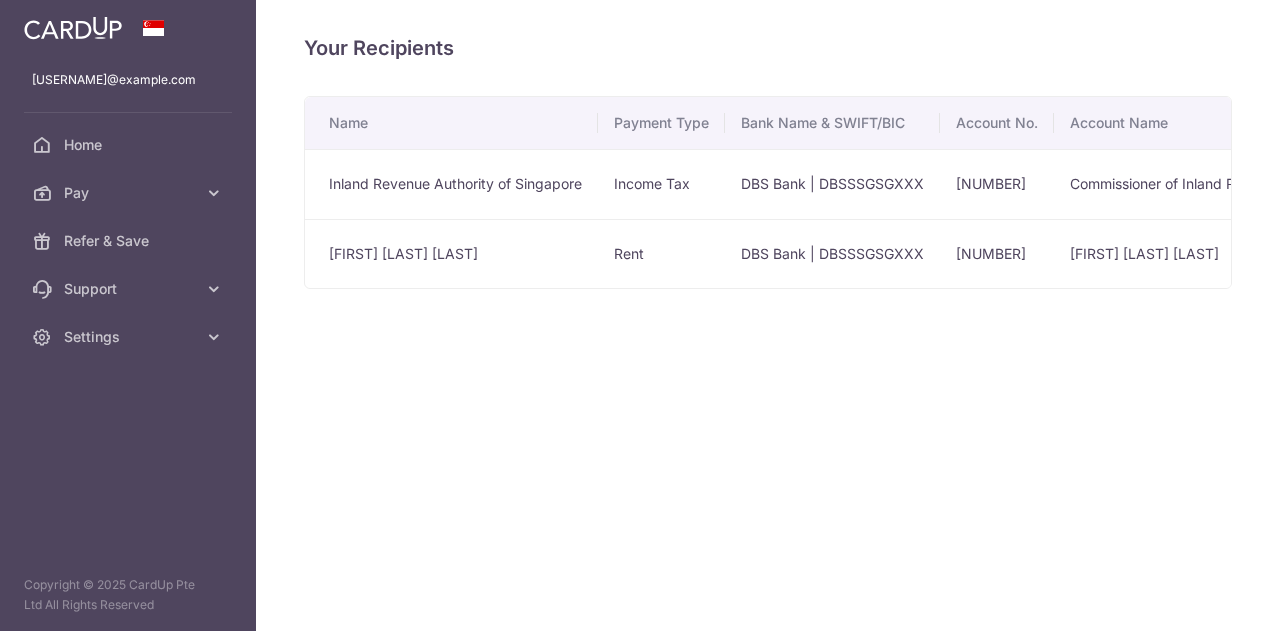scroll, scrollTop: 0, scrollLeft: 0, axis: both 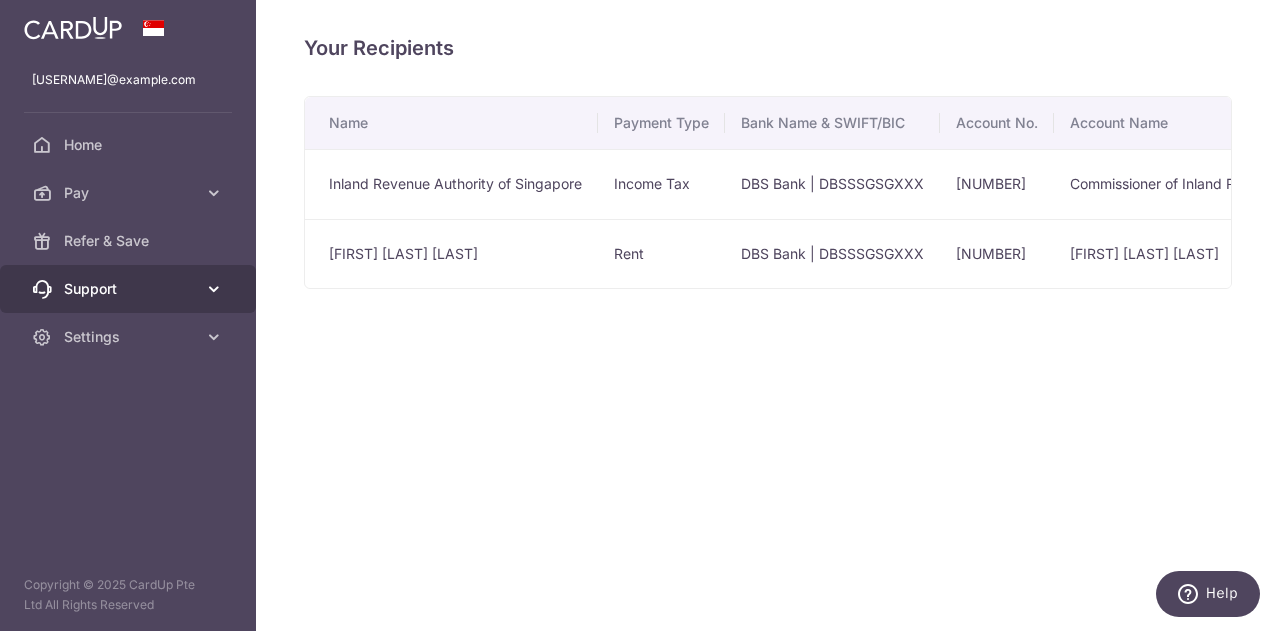 click on "Support" at bounding box center (128, 289) 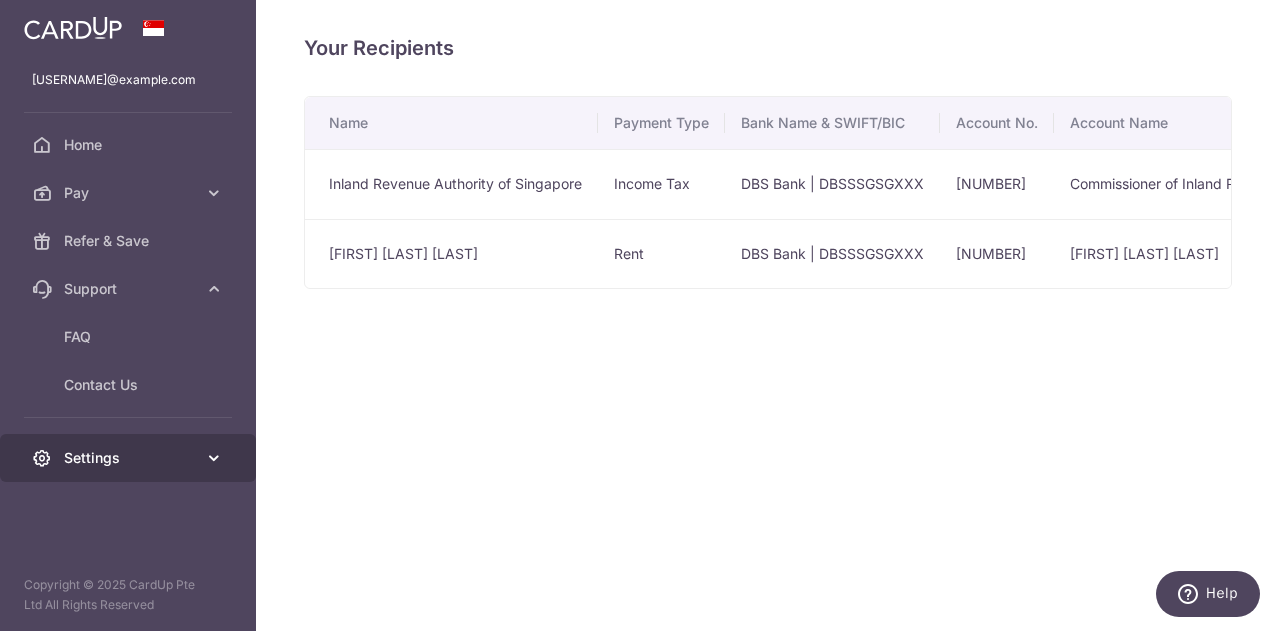 click on "Settings" at bounding box center (128, 458) 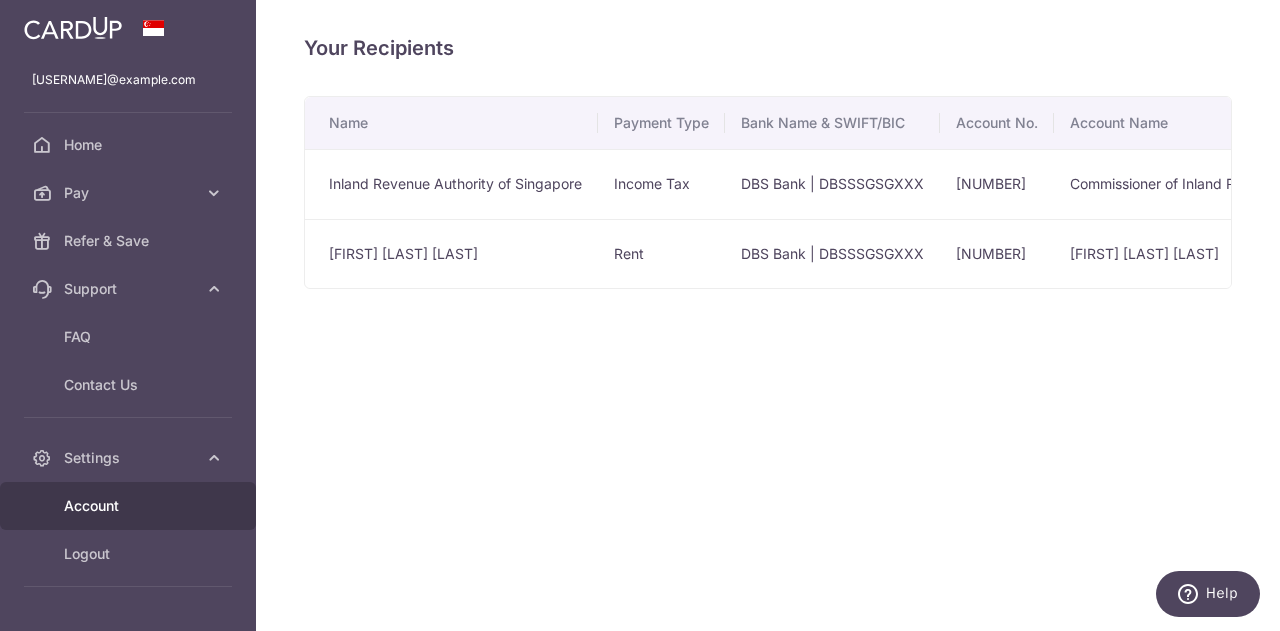 click on "Account" at bounding box center [128, 506] 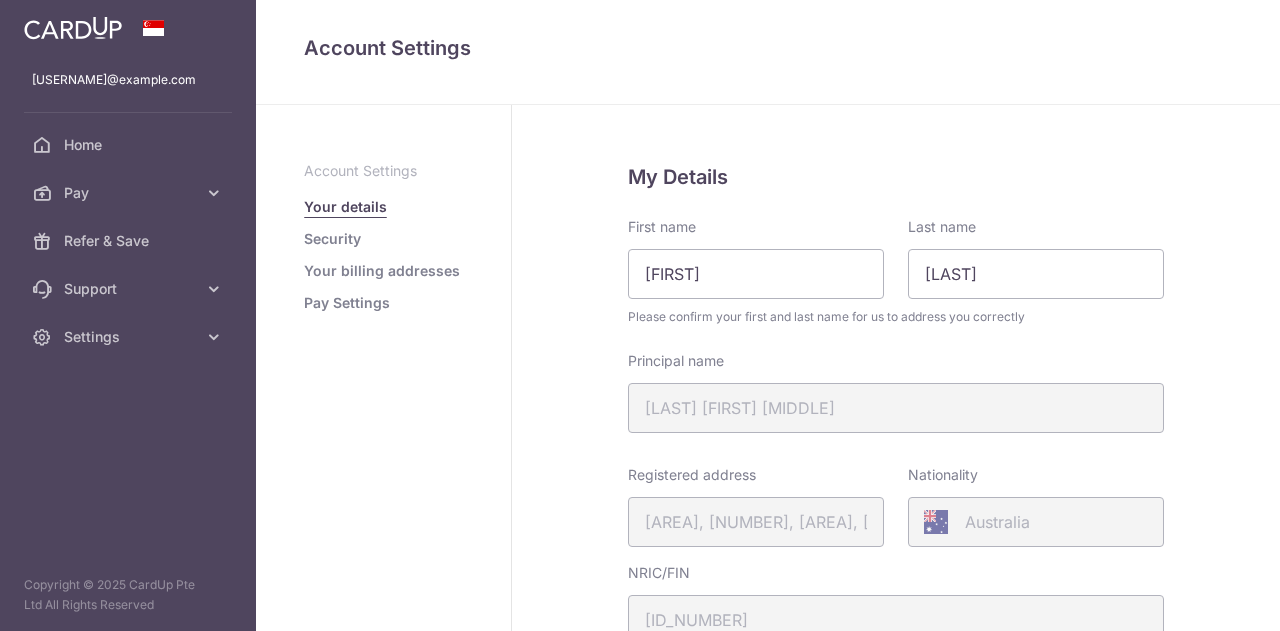 scroll, scrollTop: 0, scrollLeft: 0, axis: both 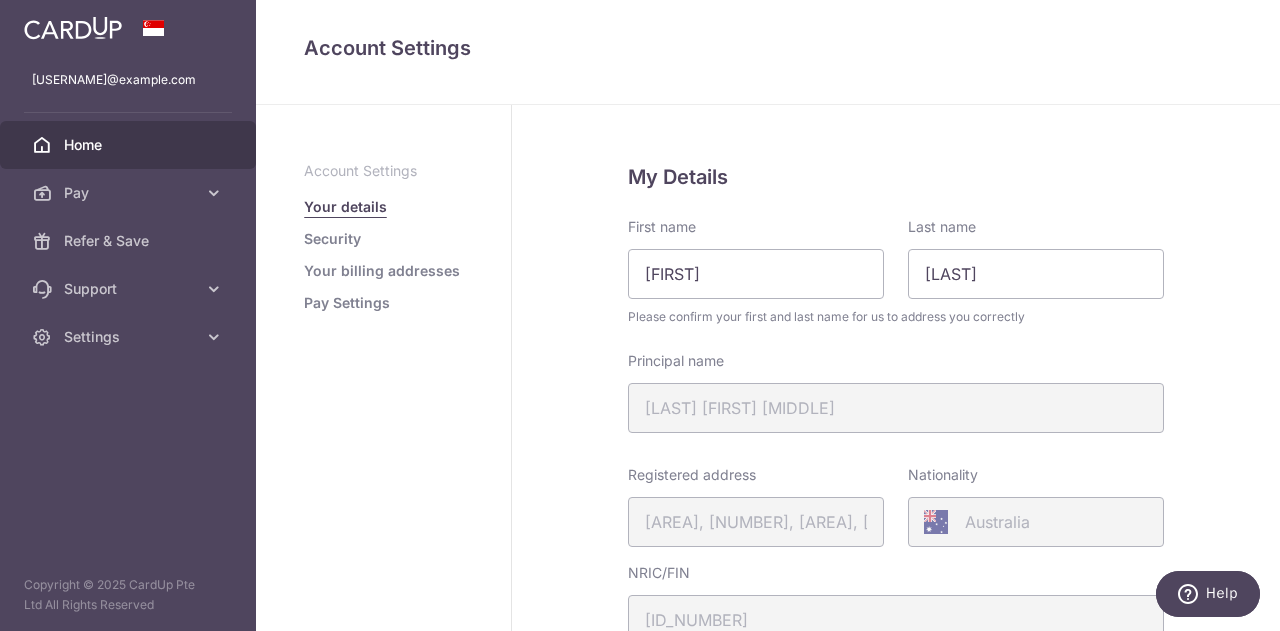 click on "Home" at bounding box center [130, 145] 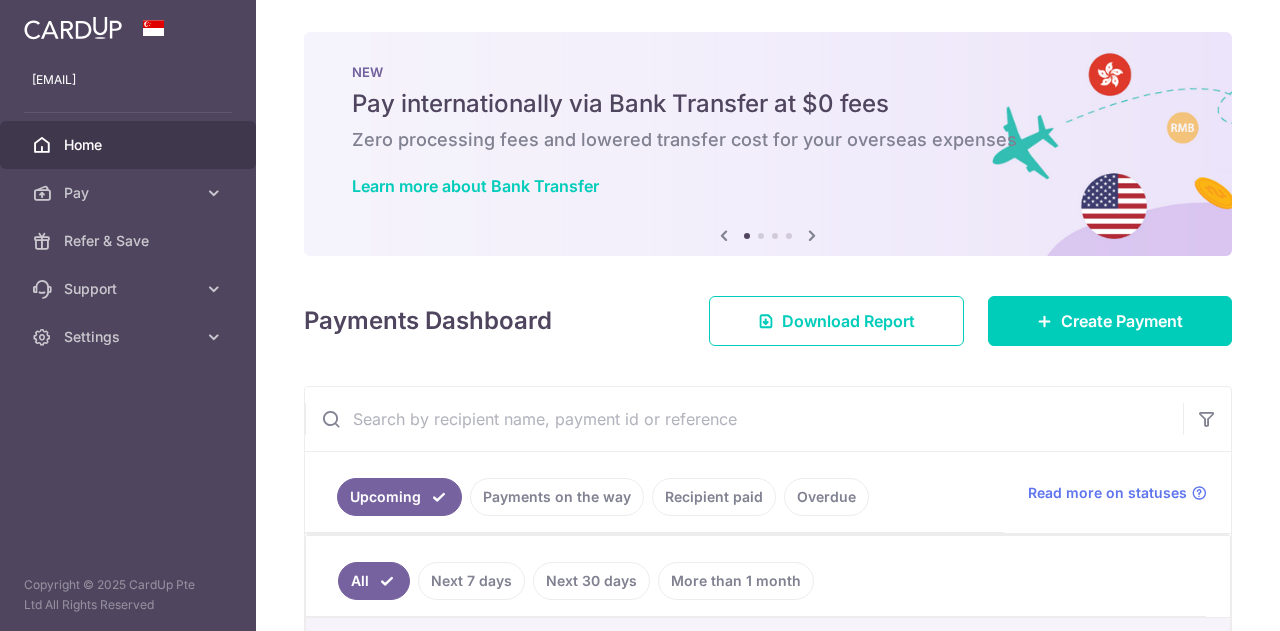 scroll, scrollTop: 0, scrollLeft: 0, axis: both 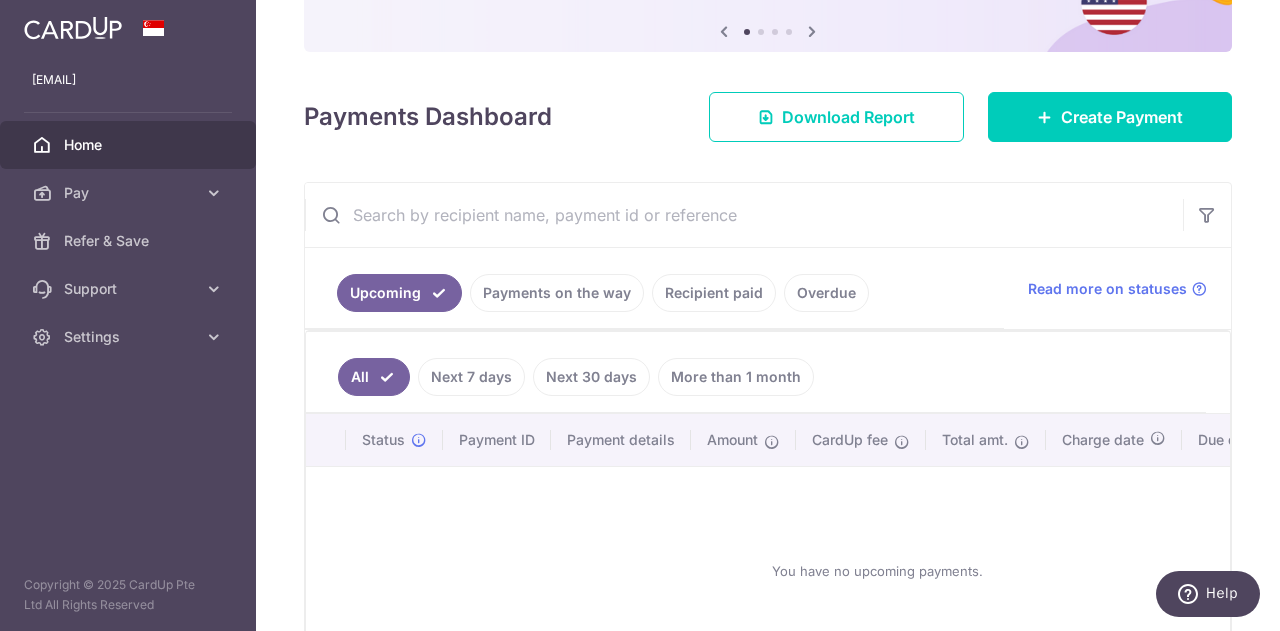 click on "Recipient paid" at bounding box center [714, 293] 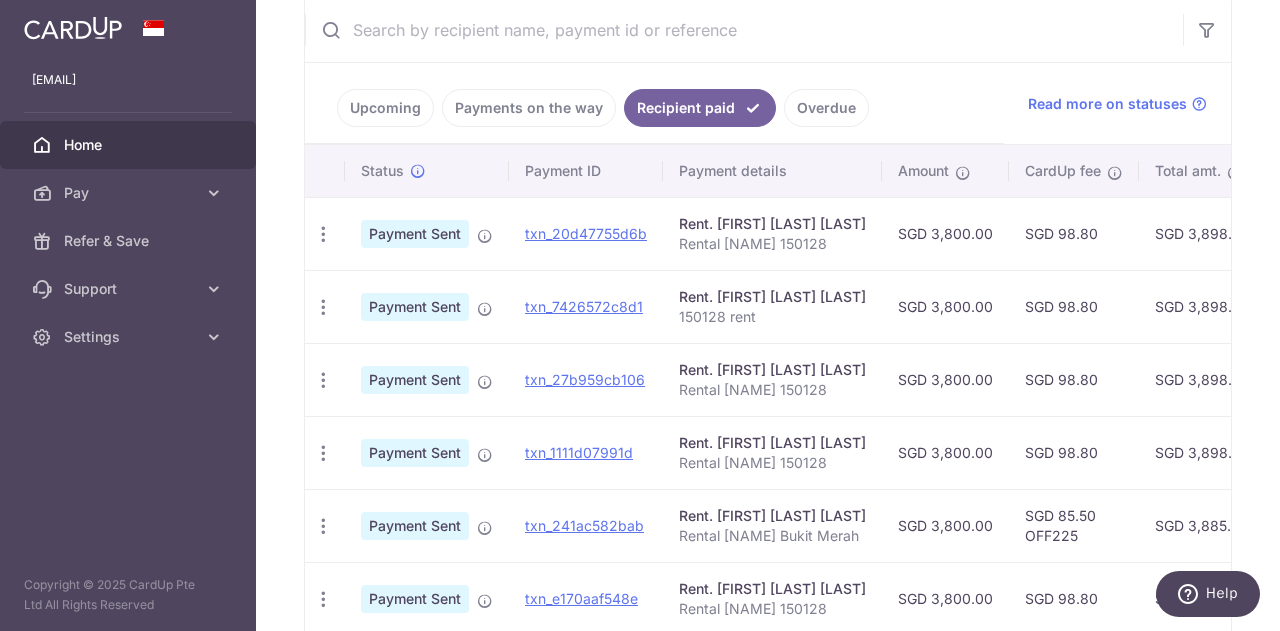 scroll, scrollTop: 389, scrollLeft: 0, axis: vertical 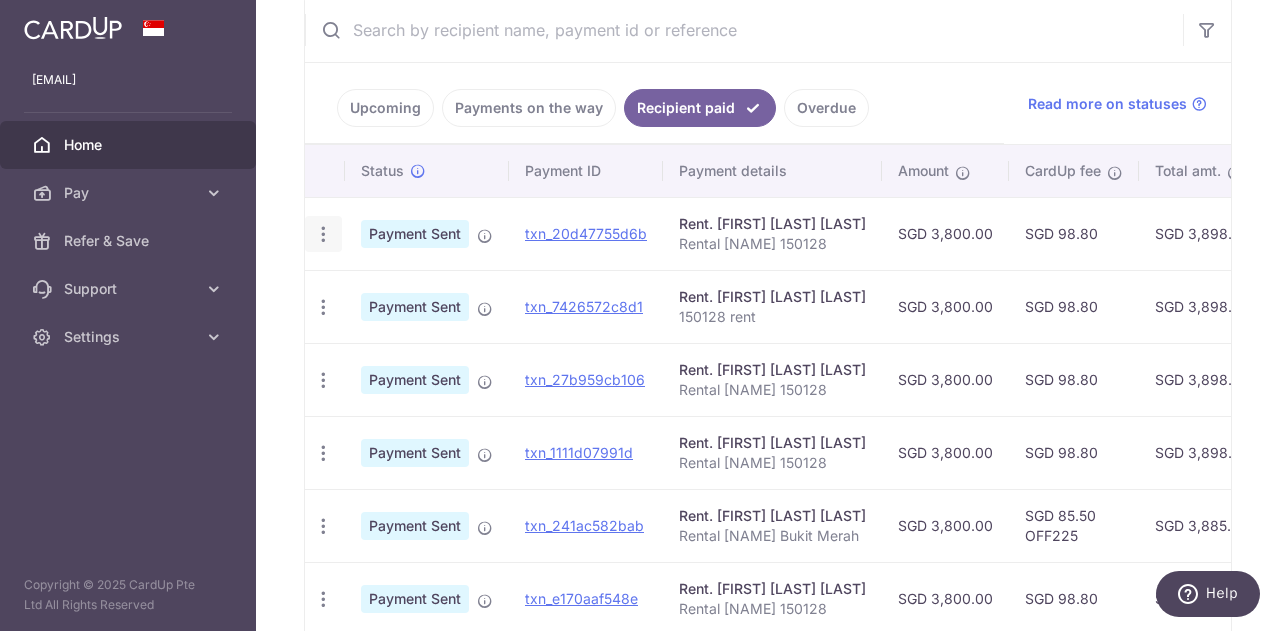 click at bounding box center [323, 234] 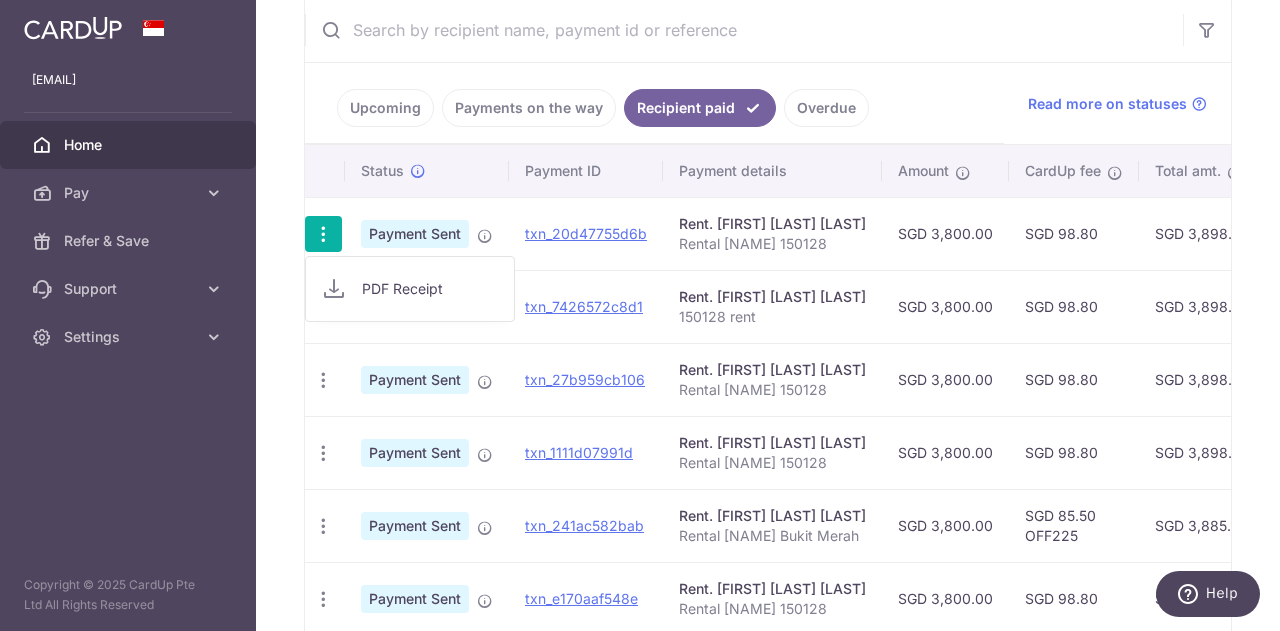 click on "SGD 3,800.00" at bounding box center (945, 233) 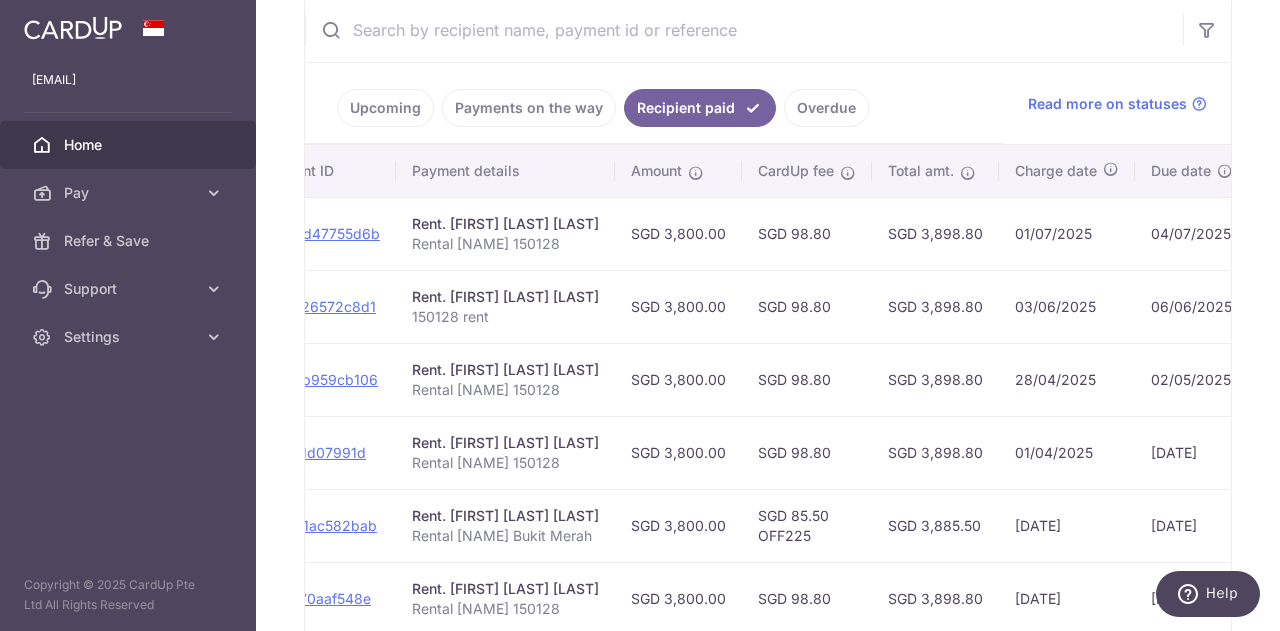 scroll, scrollTop: 0, scrollLeft: 269, axis: horizontal 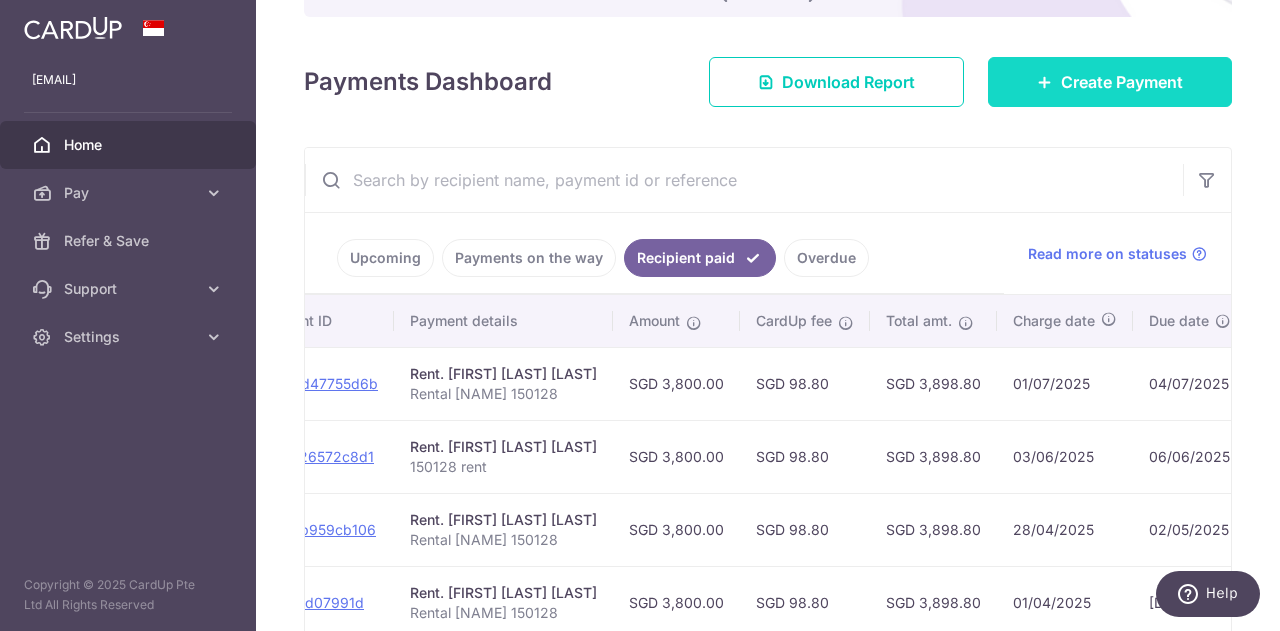 click on "Create Payment" at bounding box center [1122, 82] 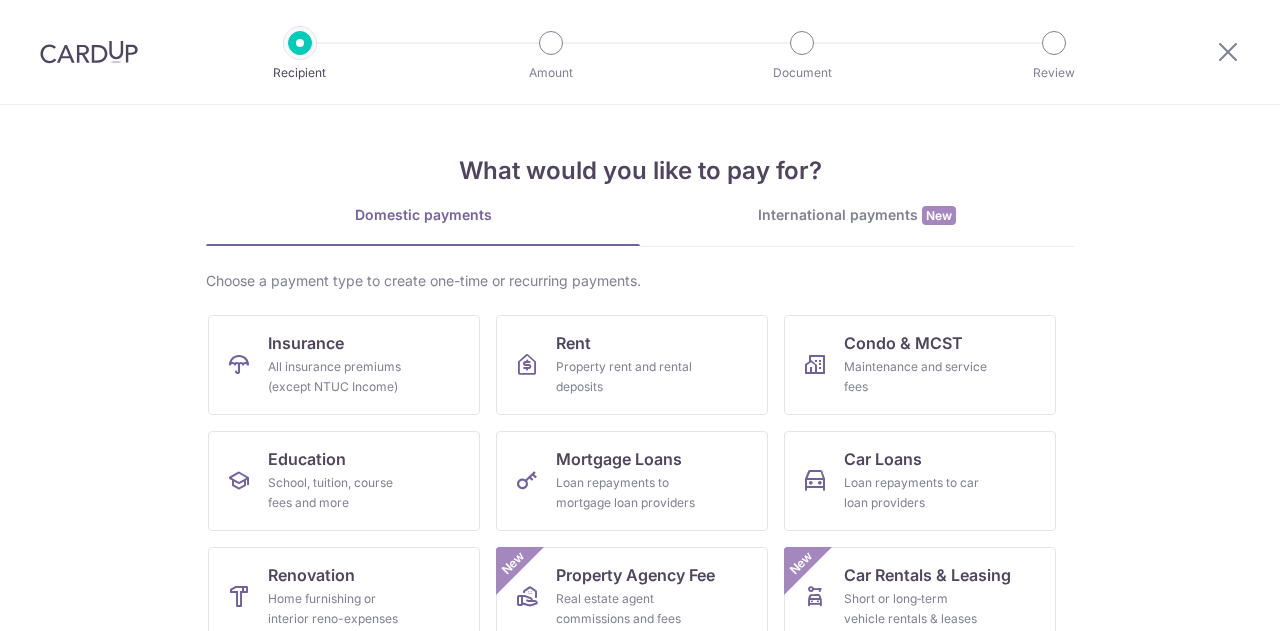 scroll, scrollTop: 0, scrollLeft: 0, axis: both 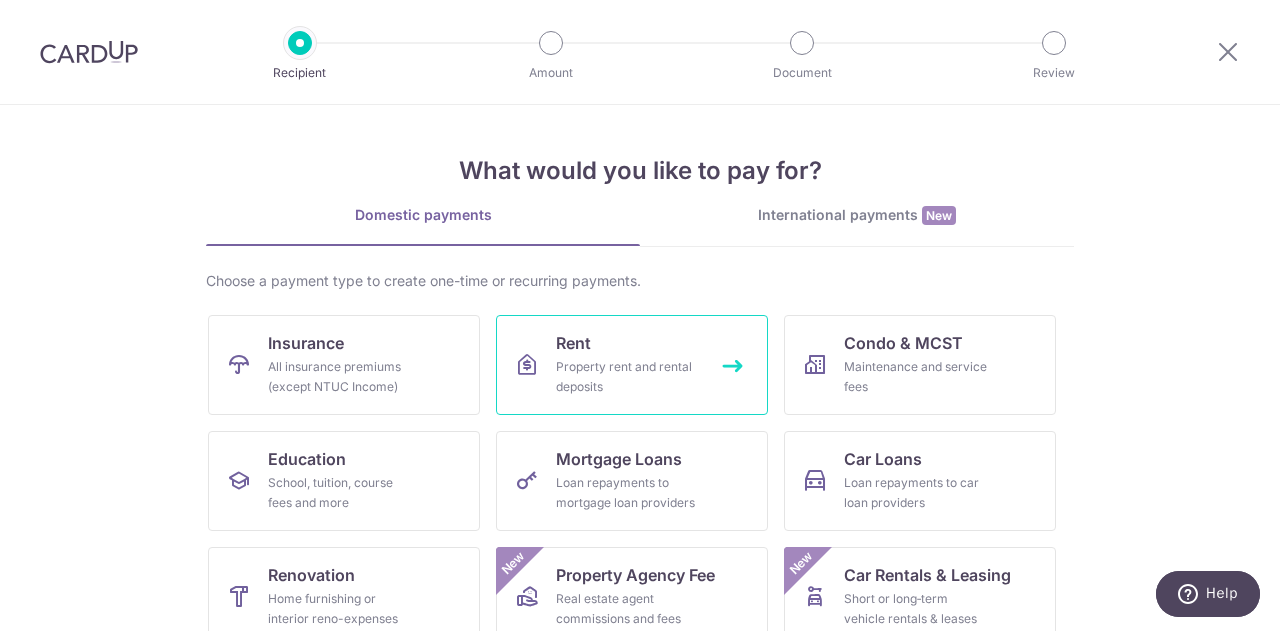 click on "Rent Property rent and rental deposits" at bounding box center (632, 365) 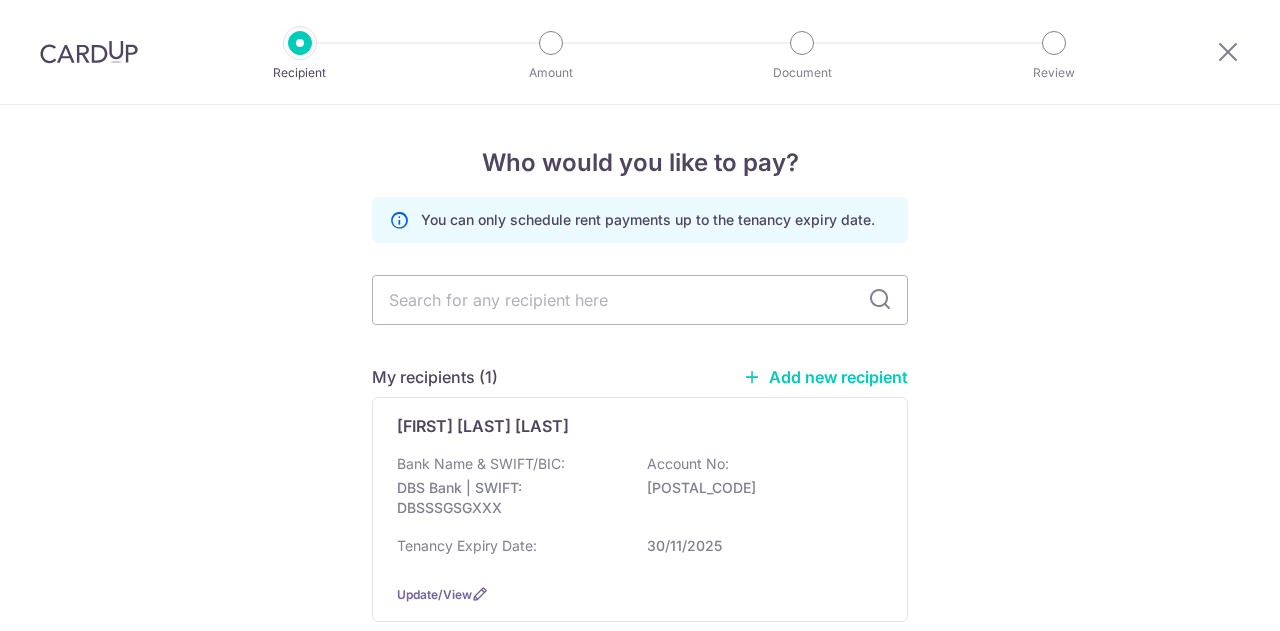scroll, scrollTop: 0, scrollLeft: 0, axis: both 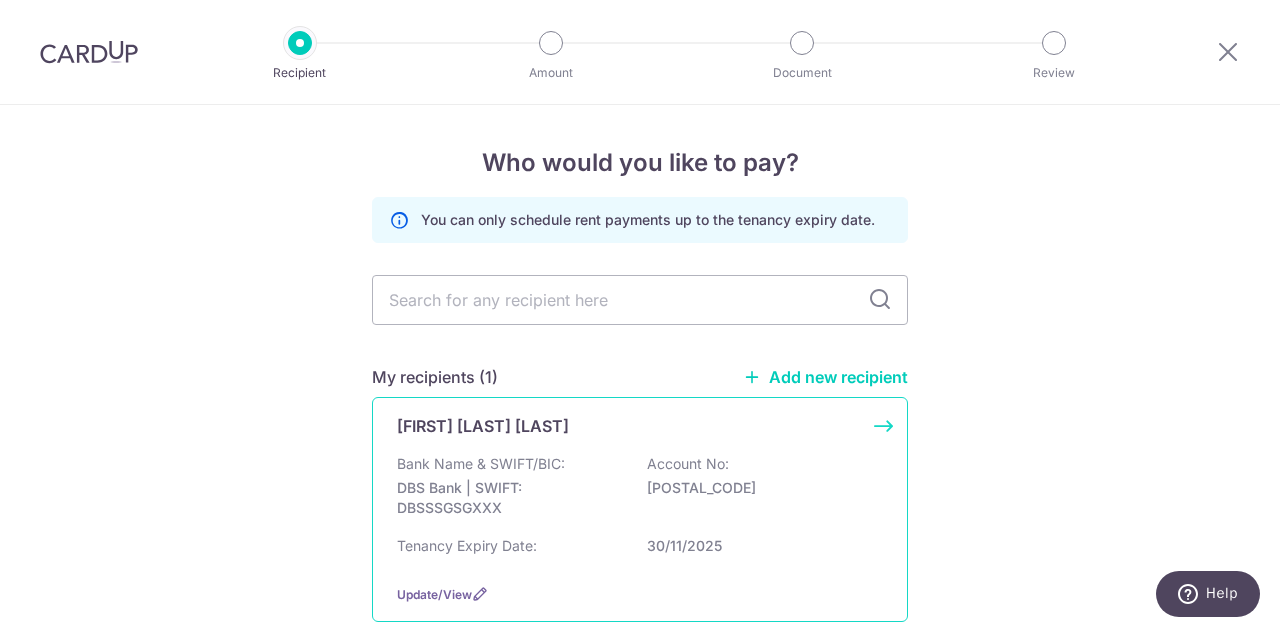 click on "[FIRST] [LAST] [LAST]" at bounding box center [483, 426] 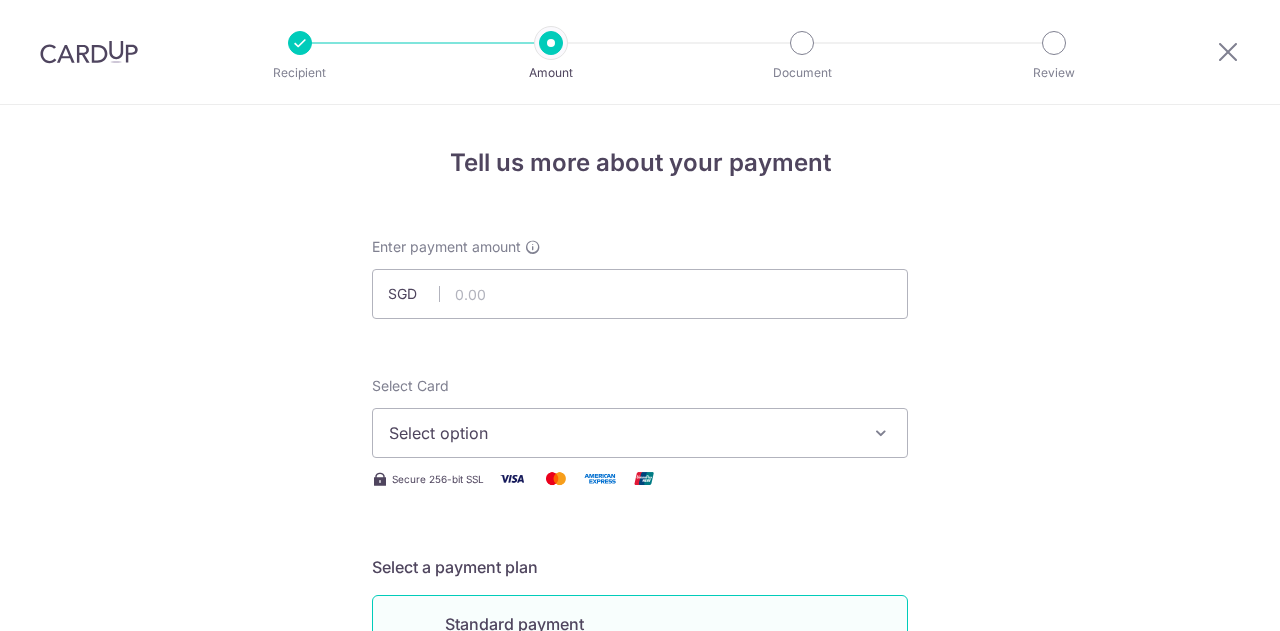 scroll, scrollTop: 0, scrollLeft: 0, axis: both 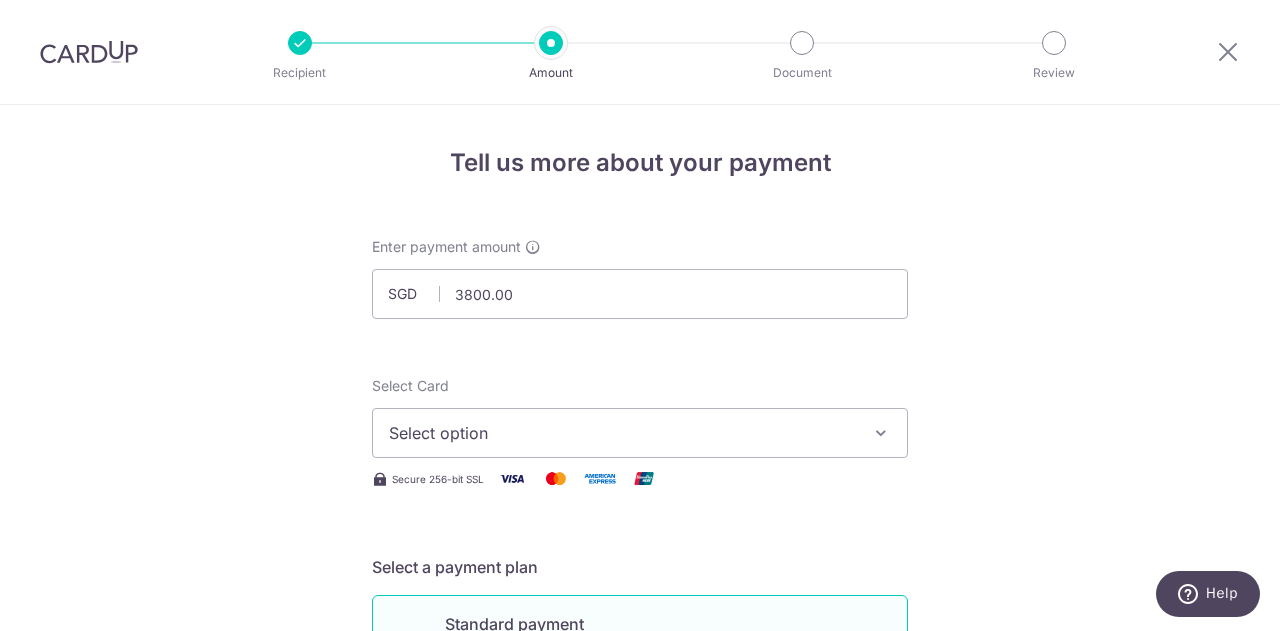 type on "3,800.00" 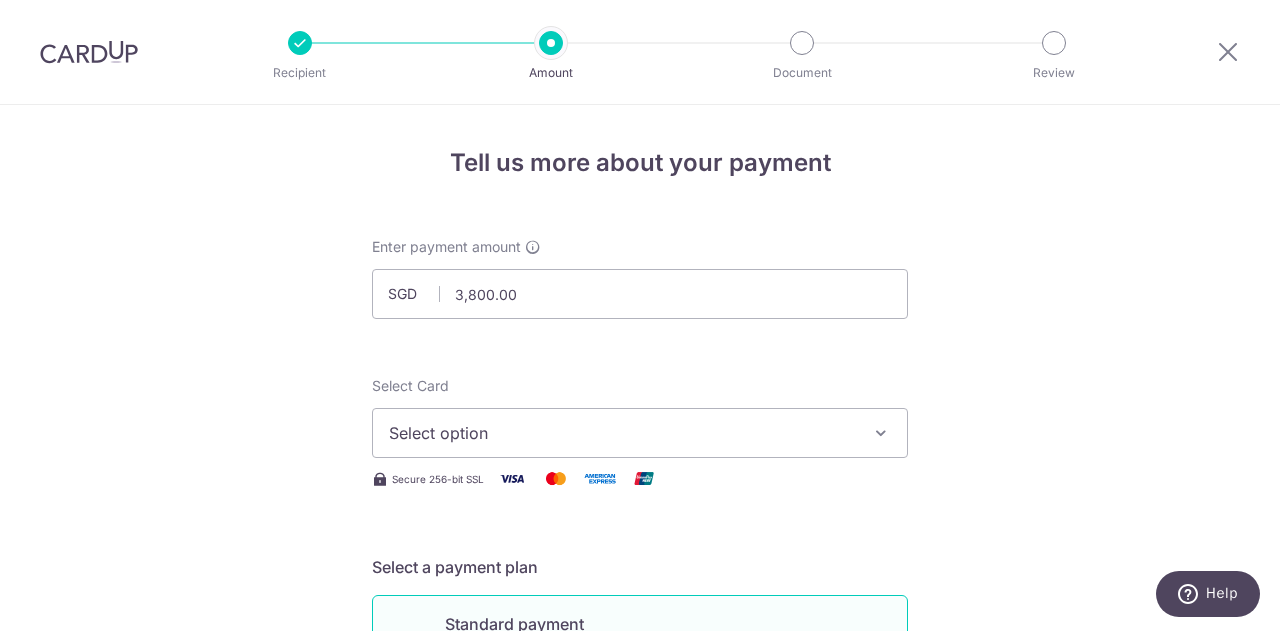 click on "Select option" at bounding box center (622, 433) 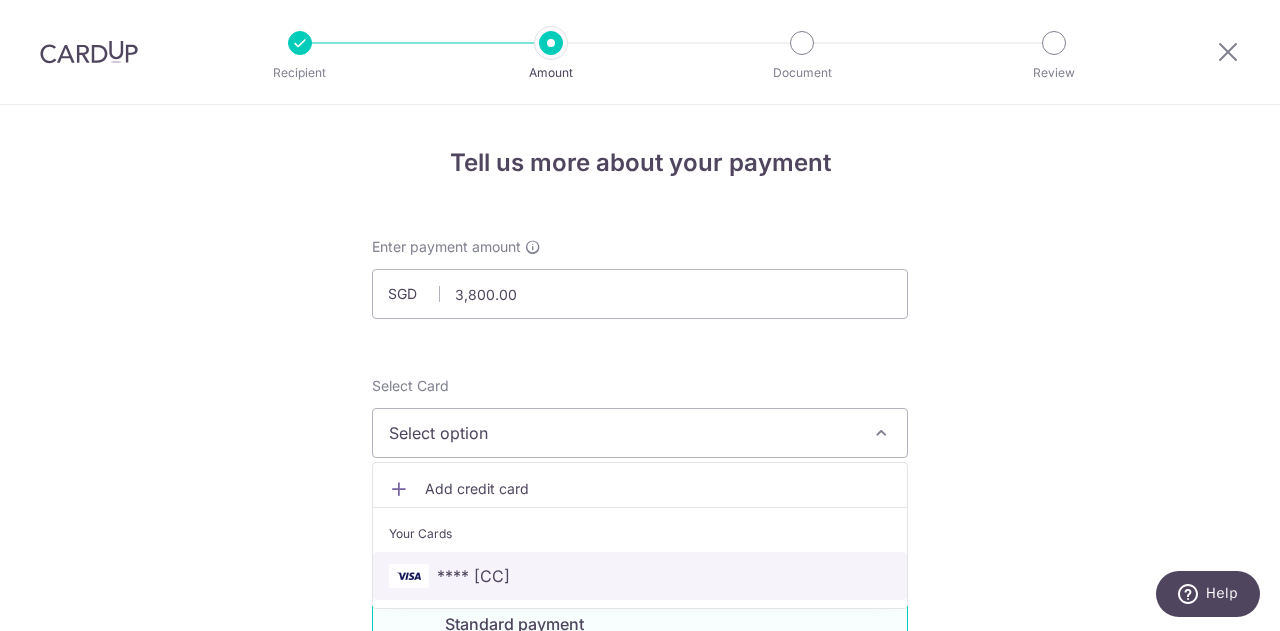 click on "**** 8120" at bounding box center (640, 576) 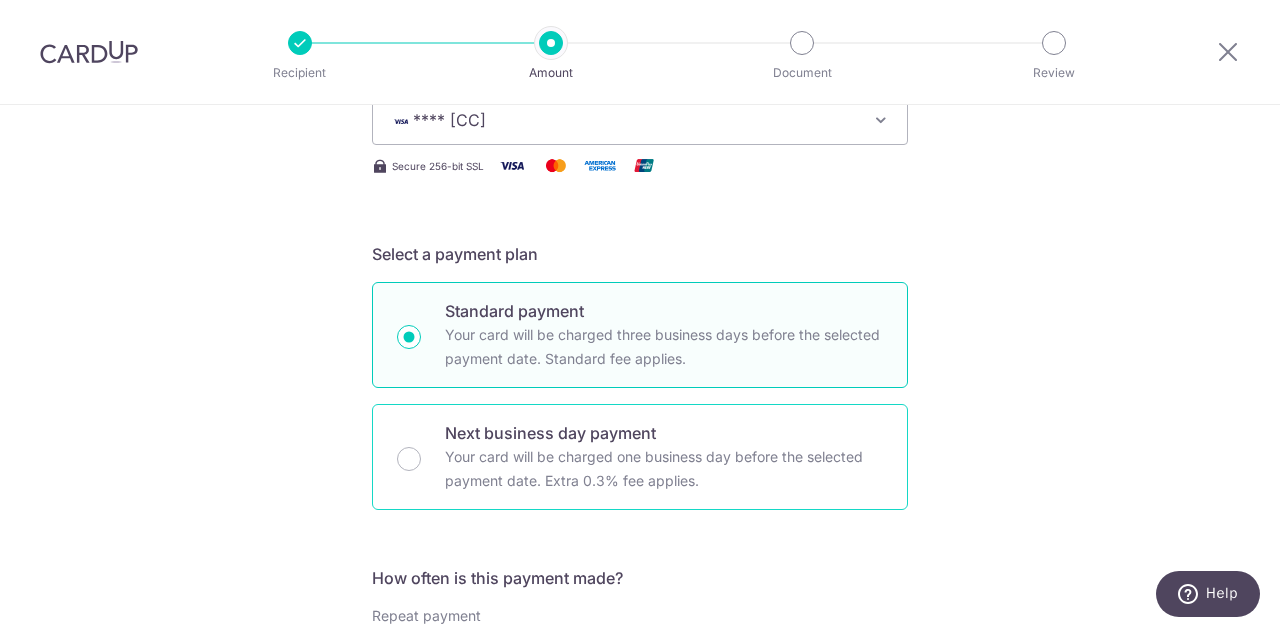 scroll, scrollTop: 491, scrollLeft: 0, axis: vertical 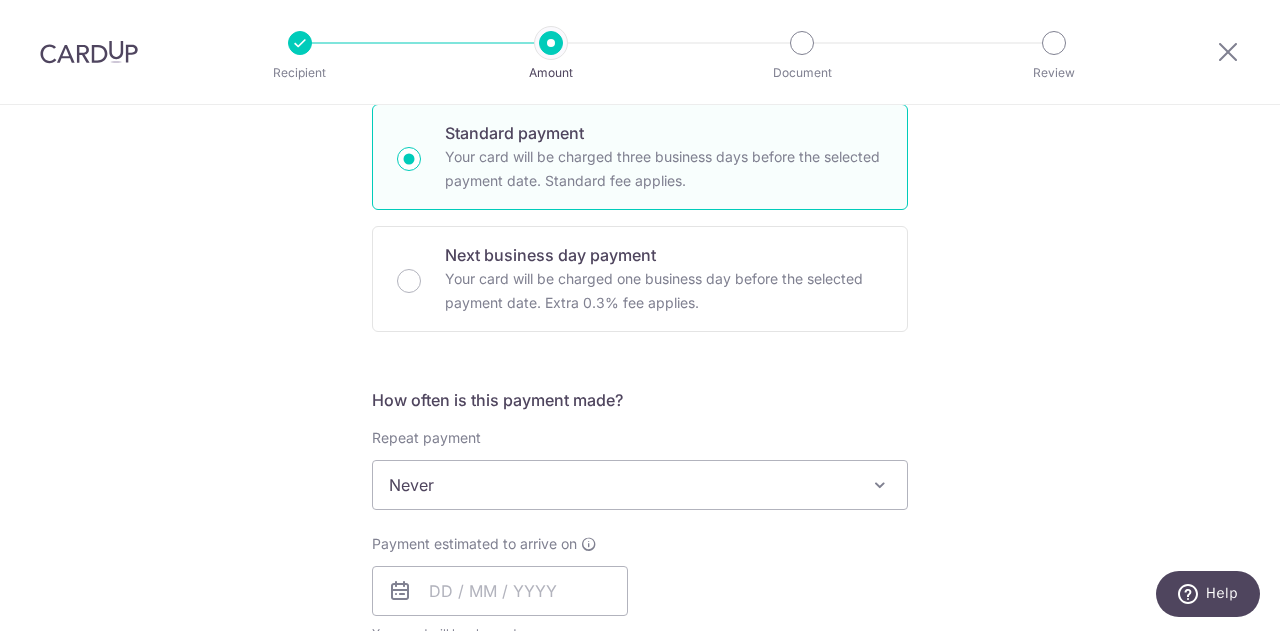 click on "Tell us more about your payment
Enter payment amount
SGD
3,800.00
3800.00
Select Card
**** 8120
Add credit card
Your Cards
**** 8120
Secure 256-bit SSL
Text
New card details
Card
Secure 256-bit SSL" at bounding box center [640, 518] 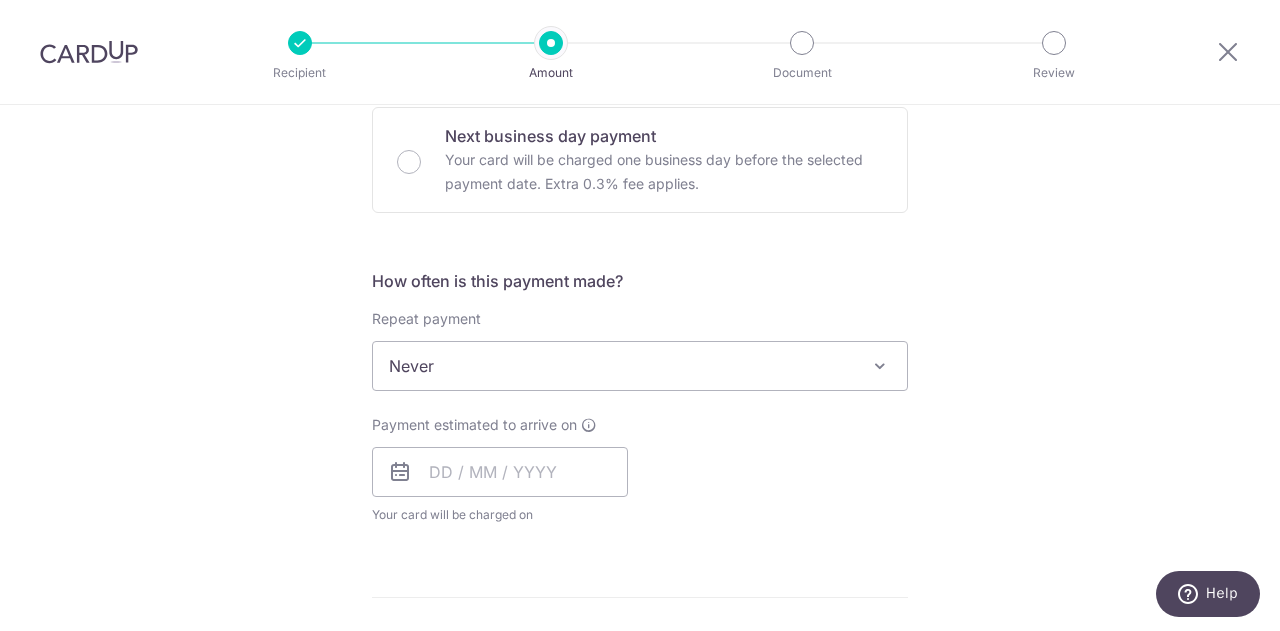 scroll, scrollTop: 611, scrollLeft: 0, axis: vertical 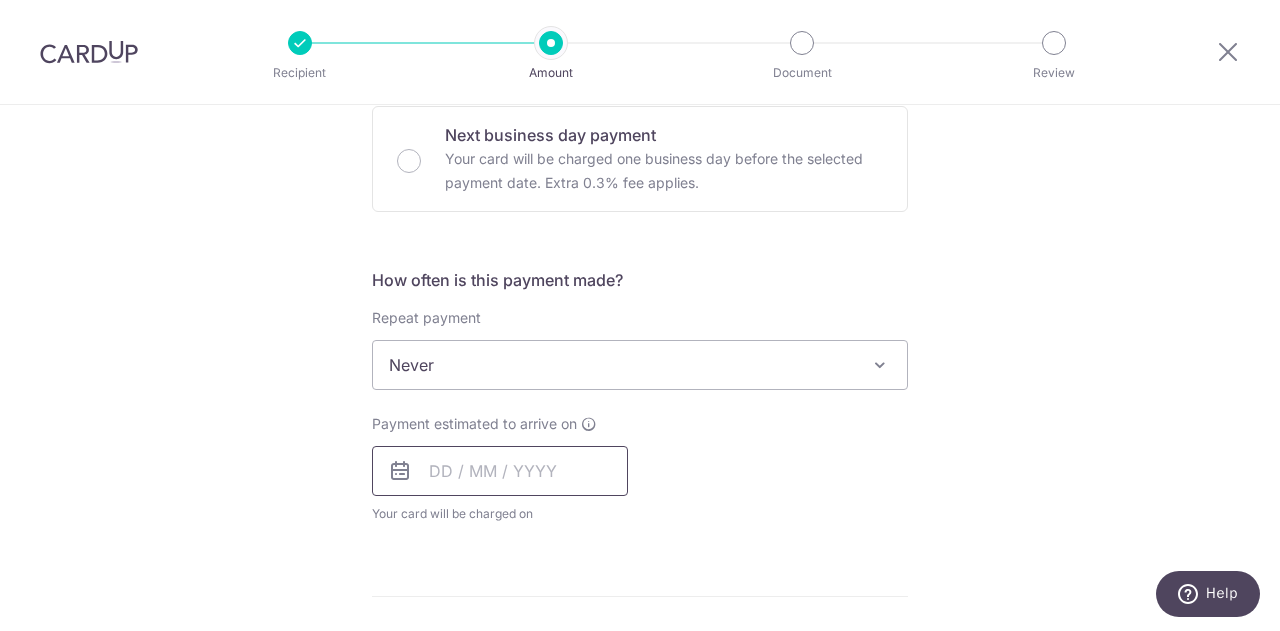 click at bounding box center (500, 471) 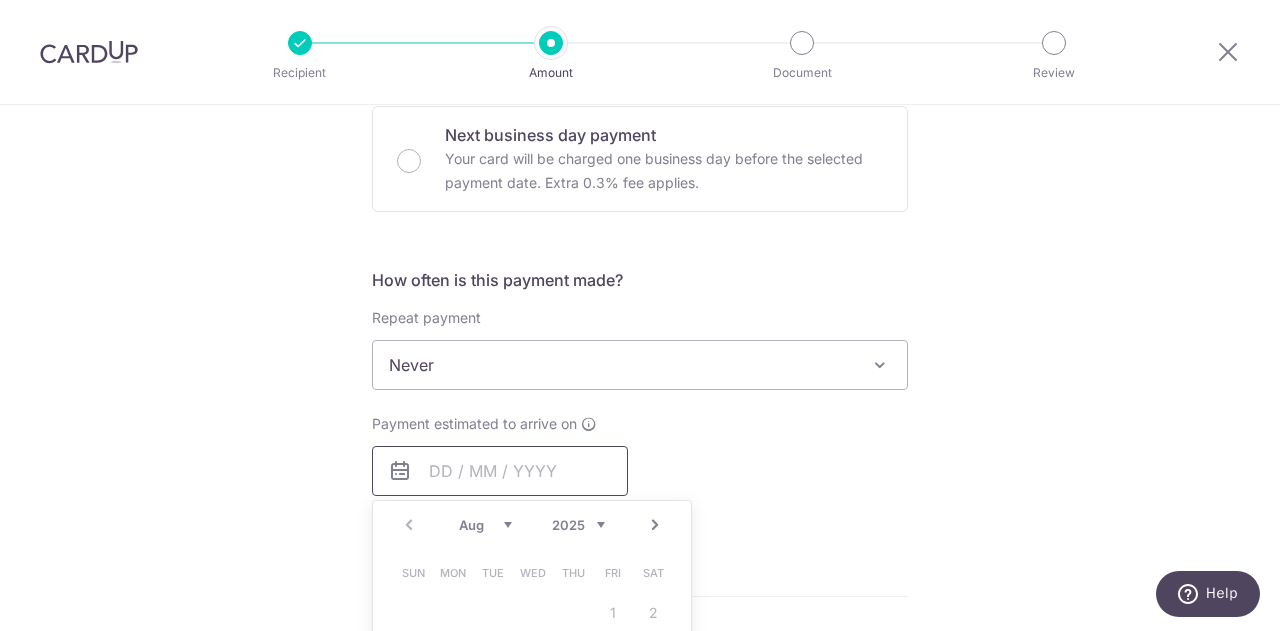 click at bounding box center (500, 471) 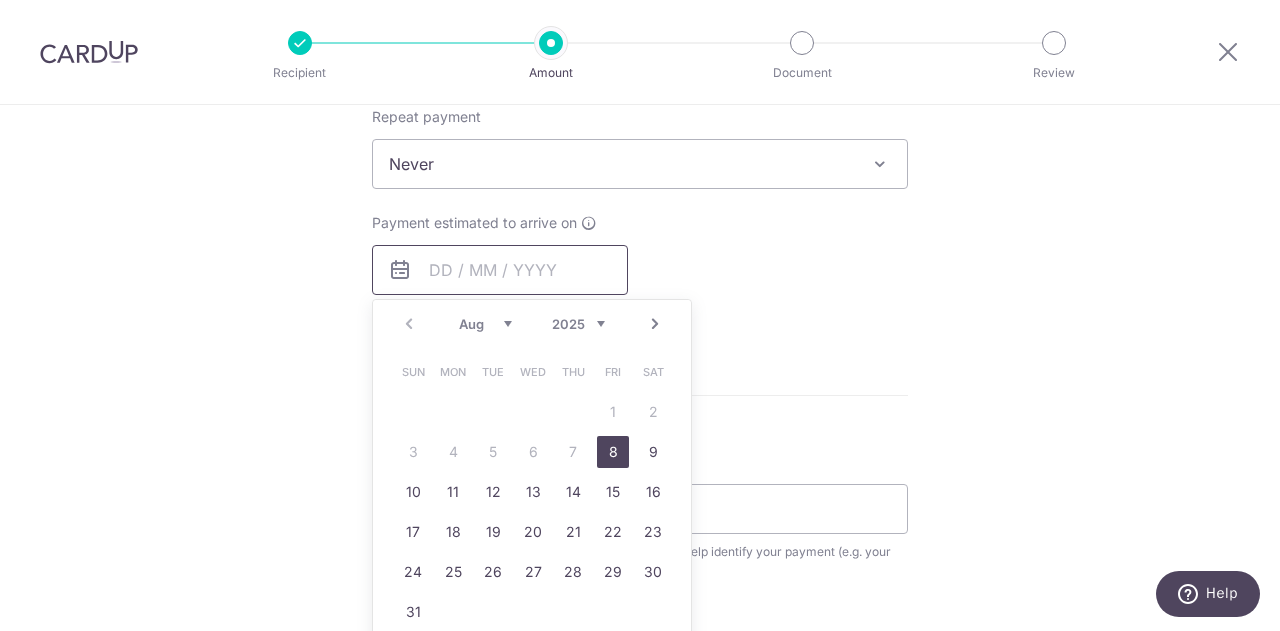 scroll, scrollTop: 813, scrollLeft: 0, axis: vertical 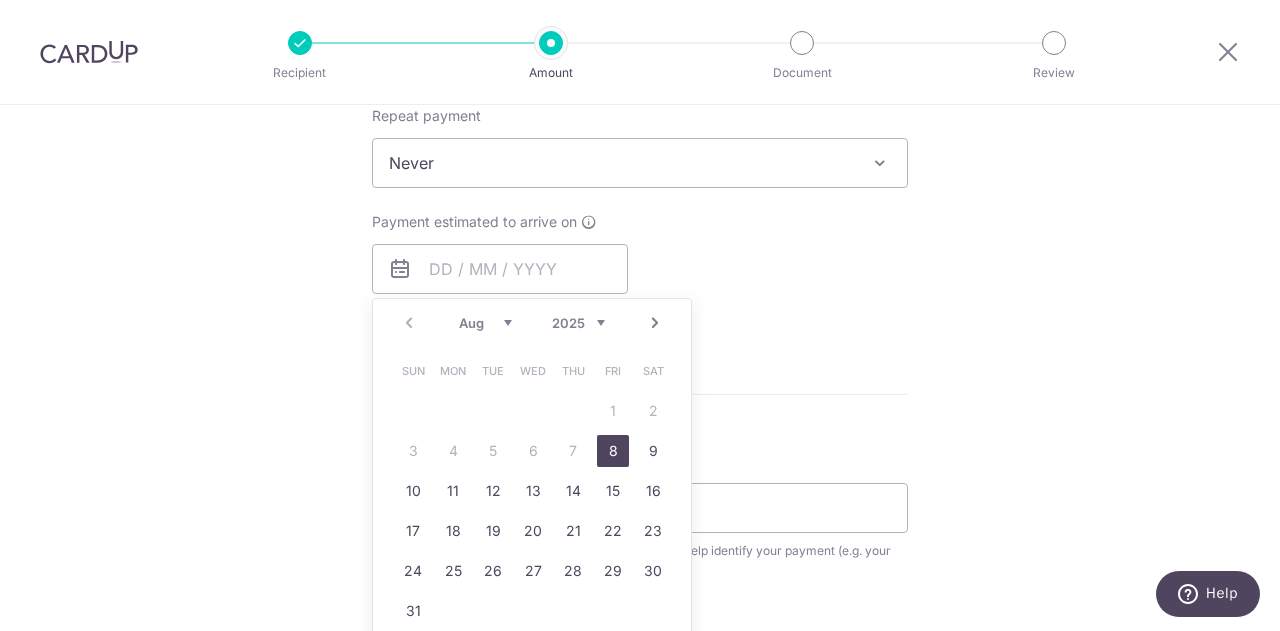 click on "8" at bounding box center [613, 451] 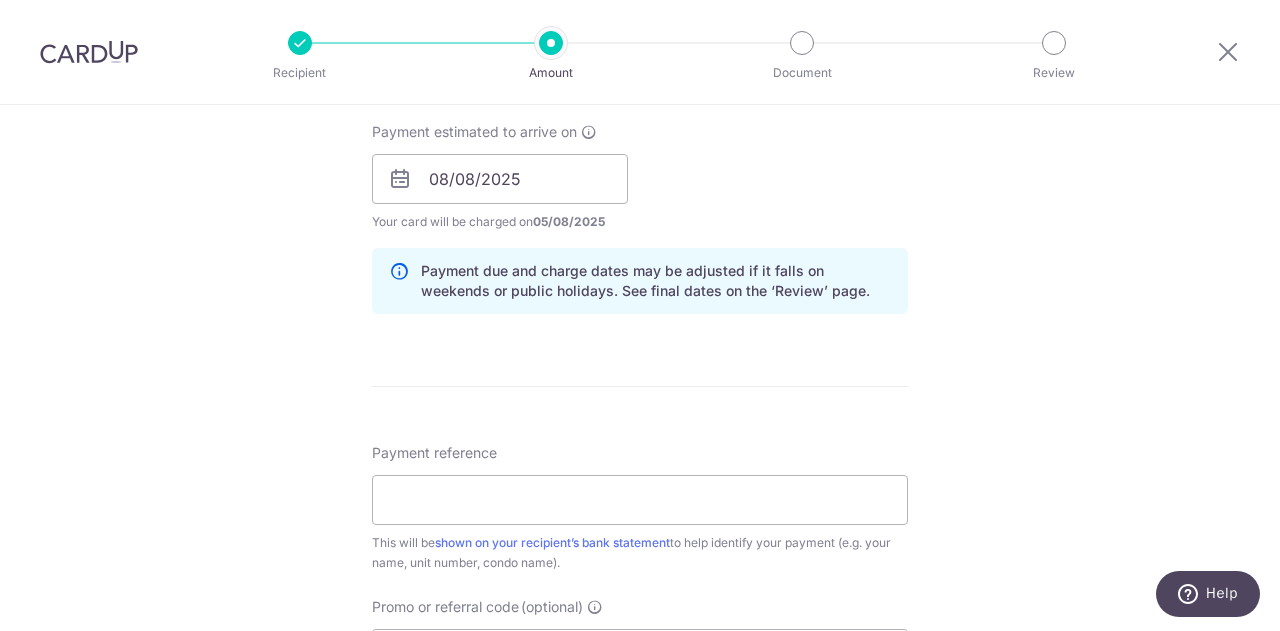 scroll, scrollTop: 1360, scrollLeft: 0, axis: vertical 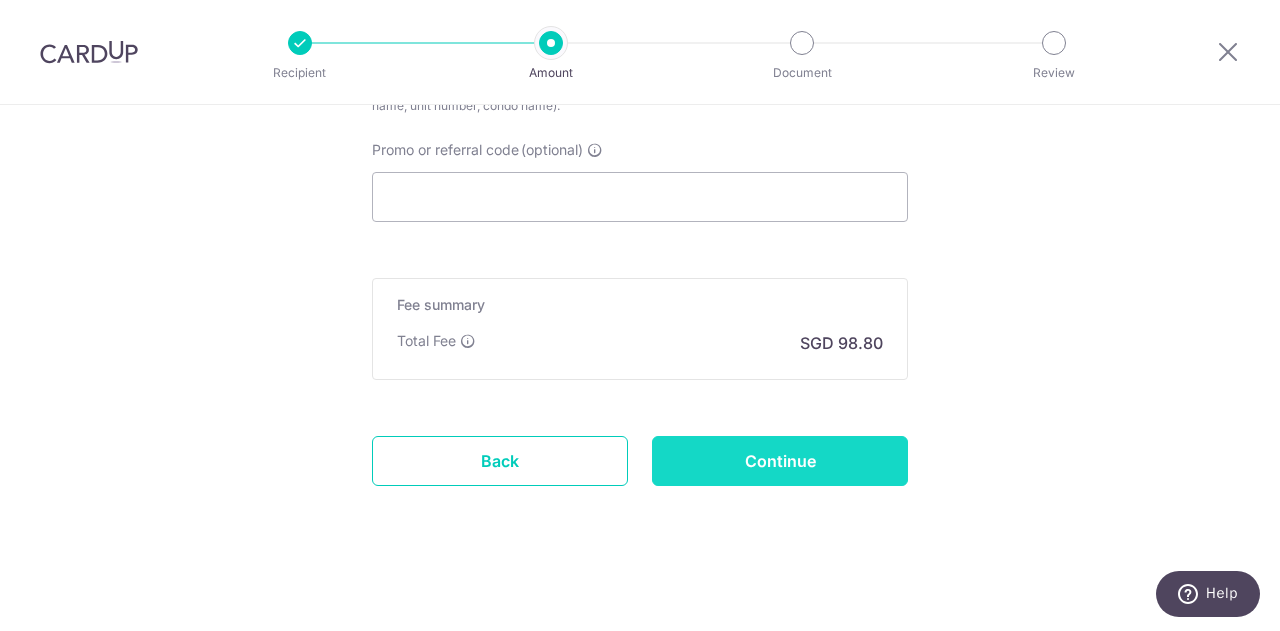 click on "Continue" at bounding box center (780, 461) 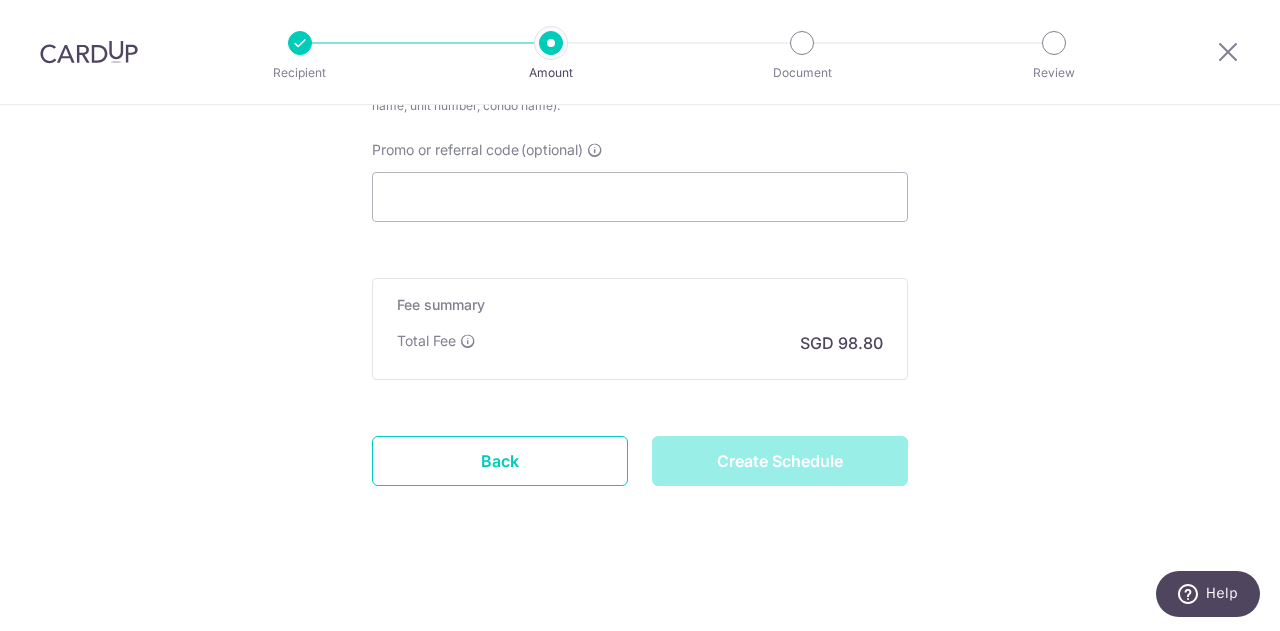 type on "Create Schedule" 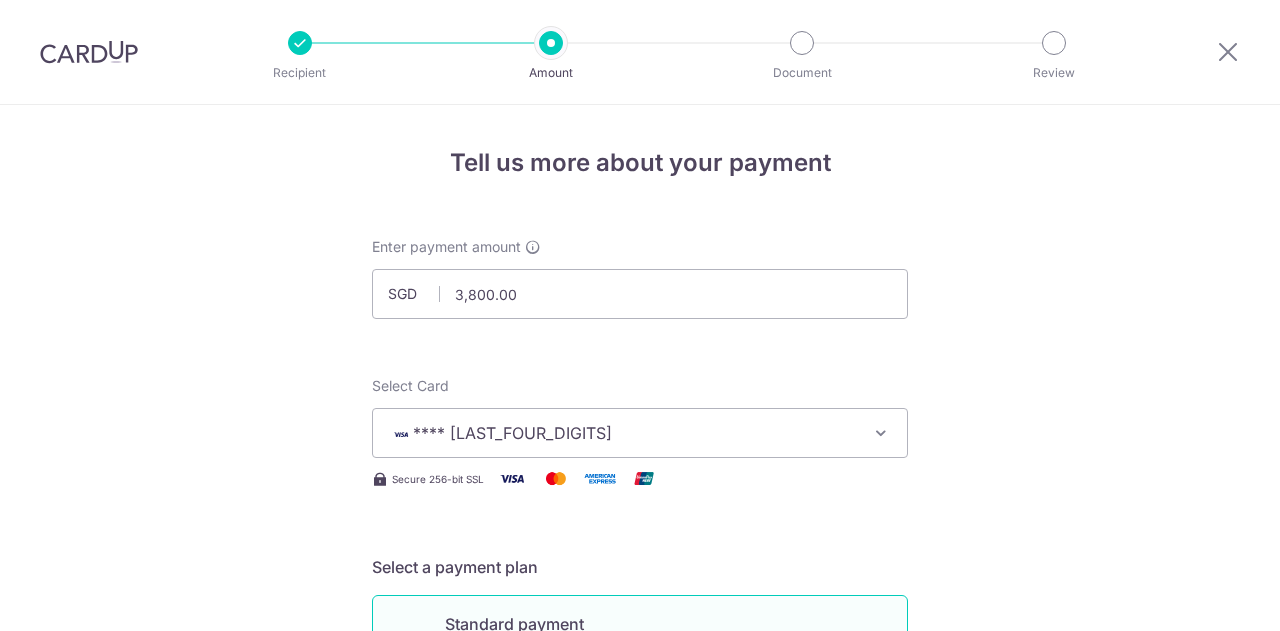 scroll, scrollTop: 0, scrollLeft: 0, axis: both 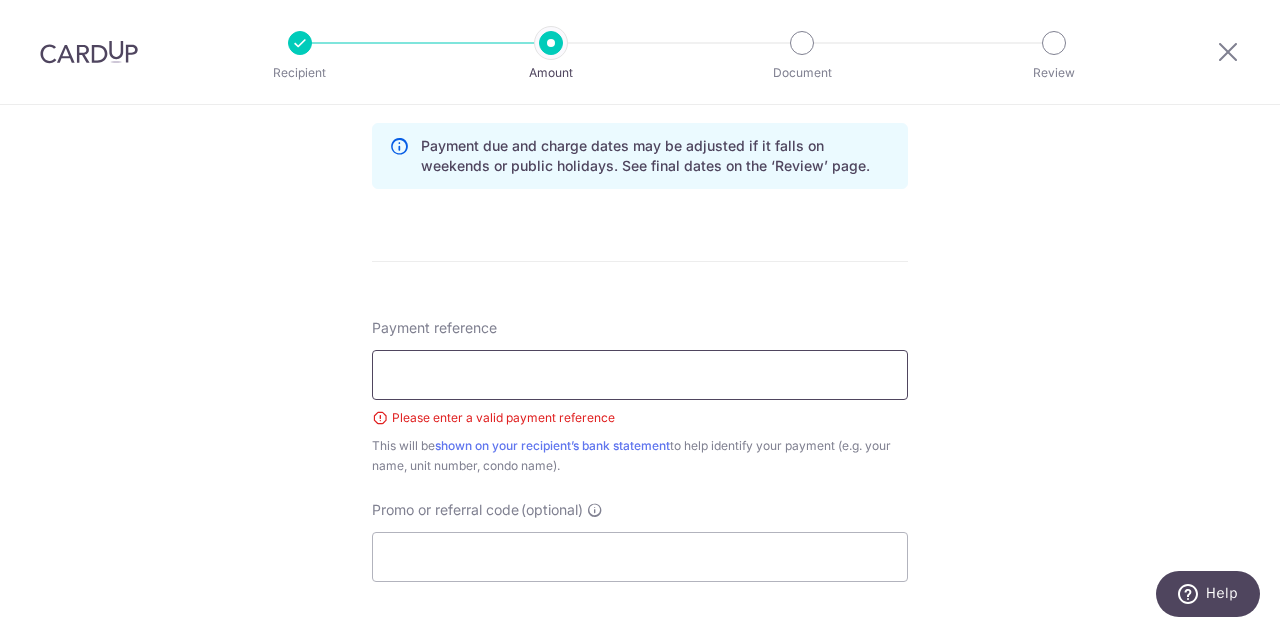 click on "Payment reference" at bounding box center (640, 375) 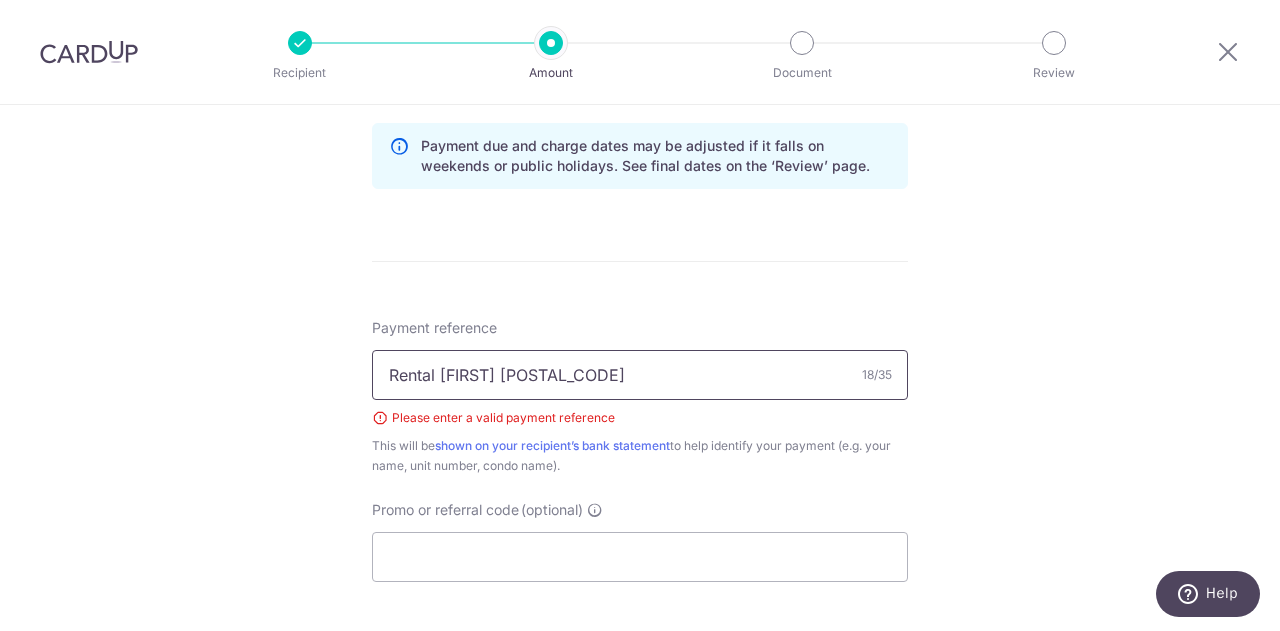 scroll, scrollTop: 1388, scrollLeft: 0, axis: vertical 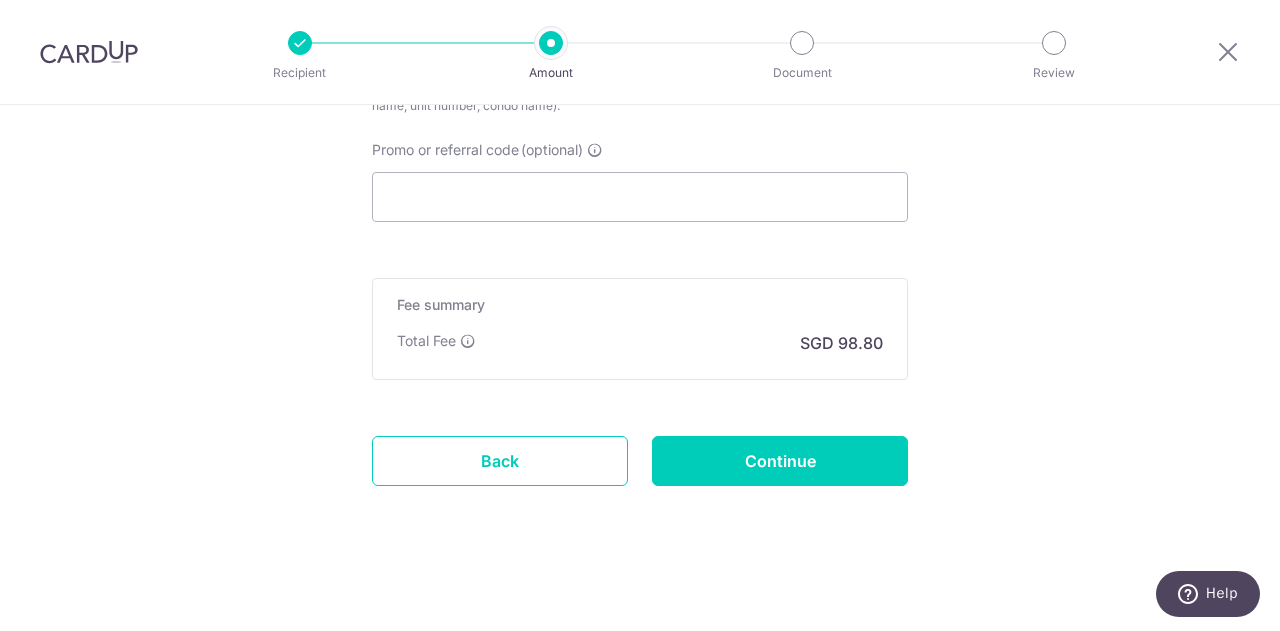 drag, startPoint x: 854, startPoint y: 378, endPoint x: 800, endPoint y: 425, distance: 71.5891 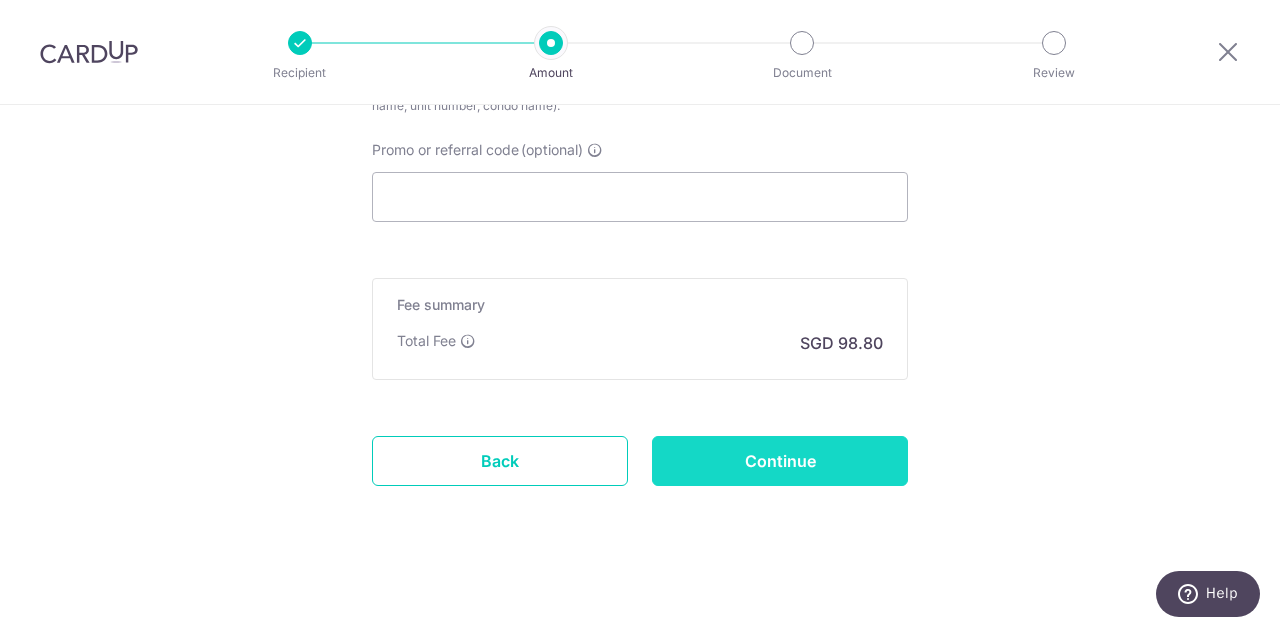 click on "Continue" at bounding box center [780, 461] 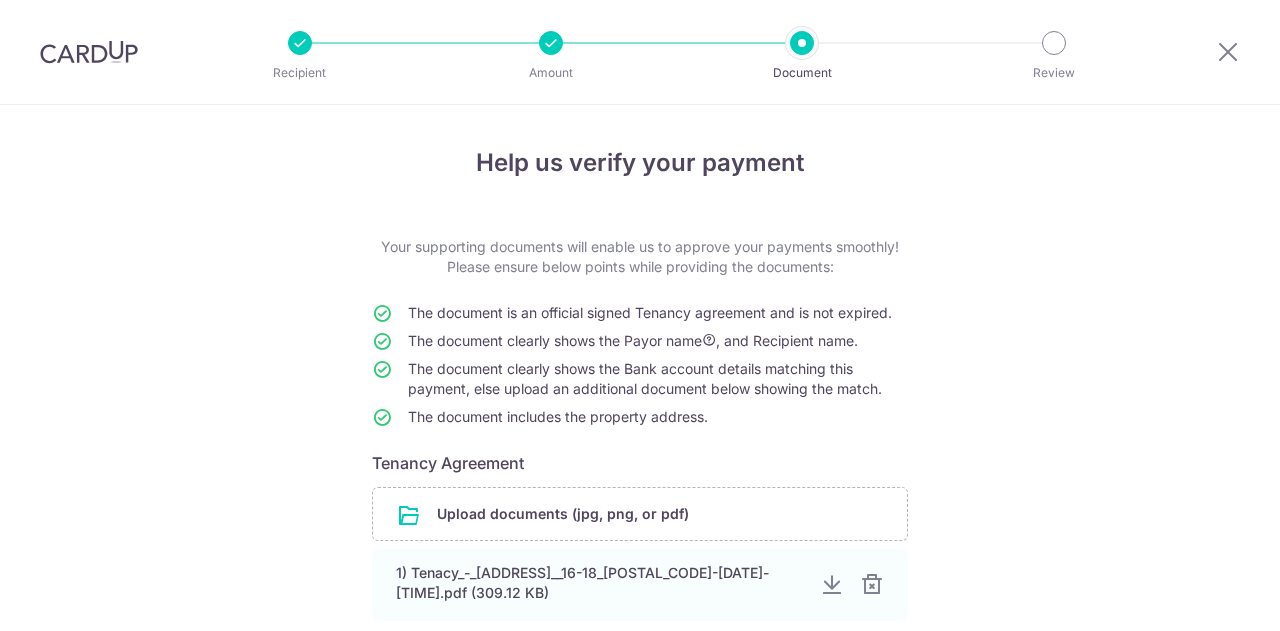 scroll, scrollTop: 0, scrollLeft: 0, axis: both 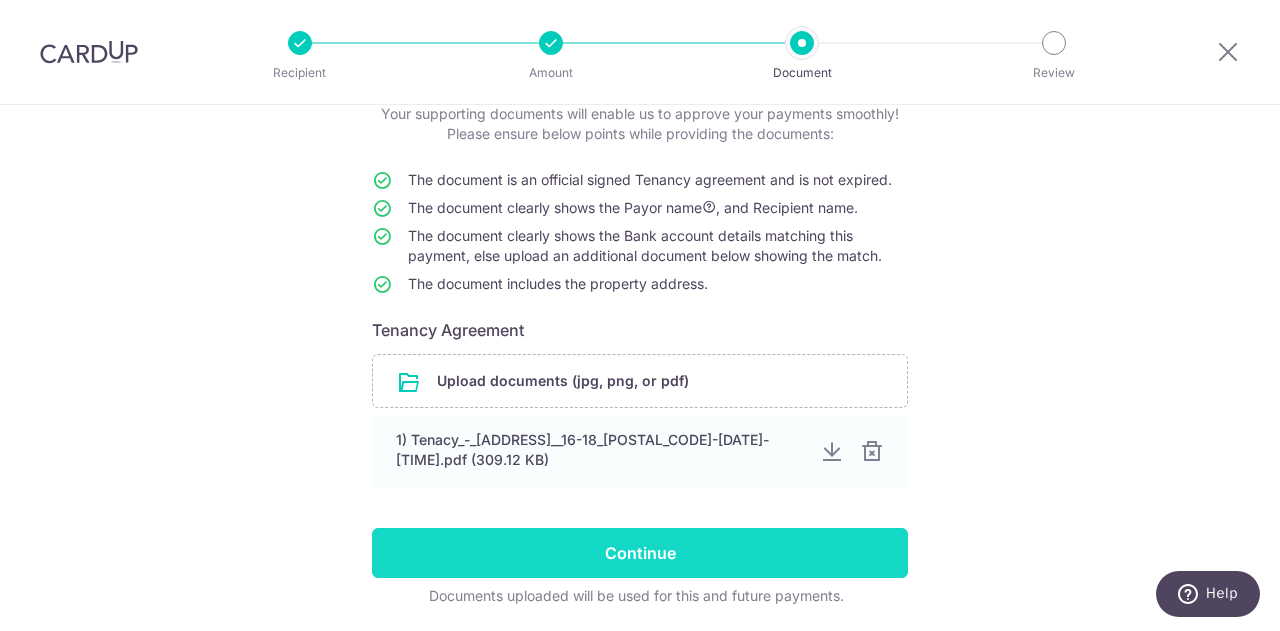 click on "Continue" at bounding box center (640, 553) 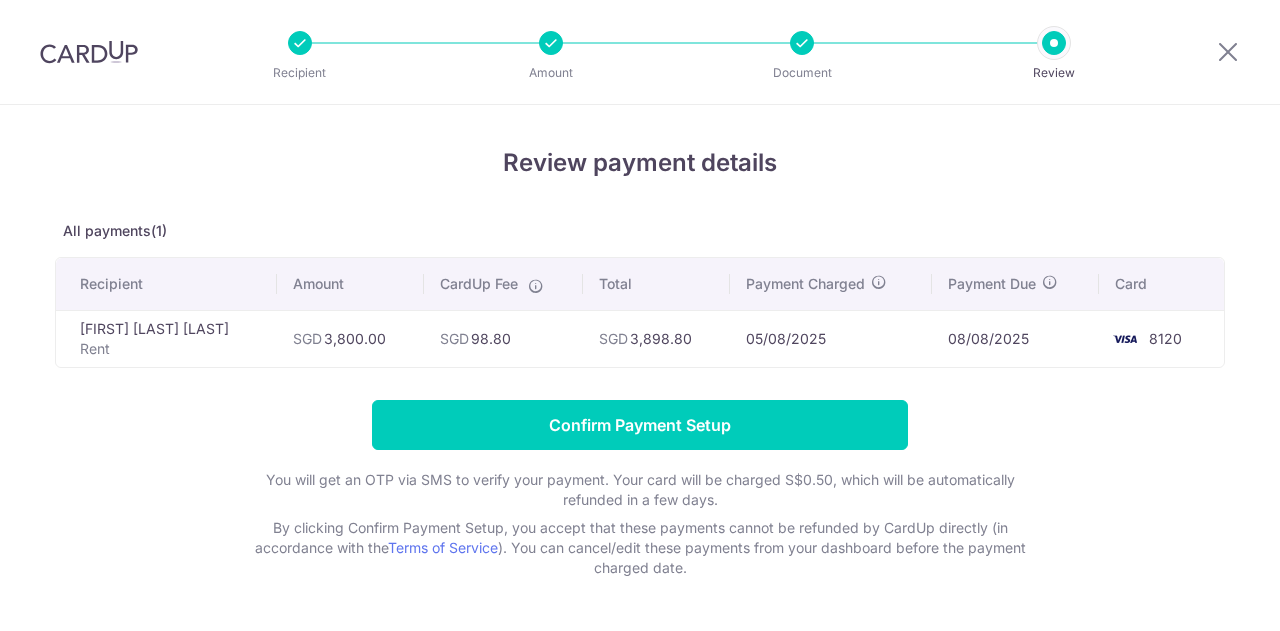 scroll, scrollTop: 0, scrollLeft: 0, axis: both 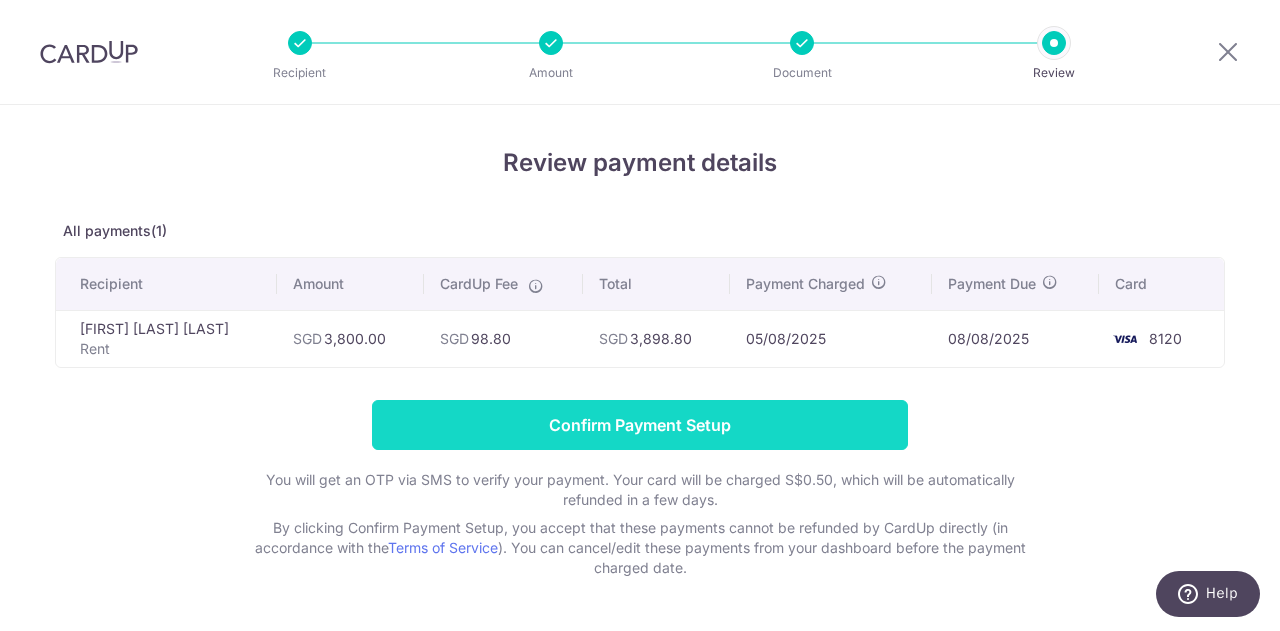click on "Confirm Payment Setup" at bounding box center (640, 425) 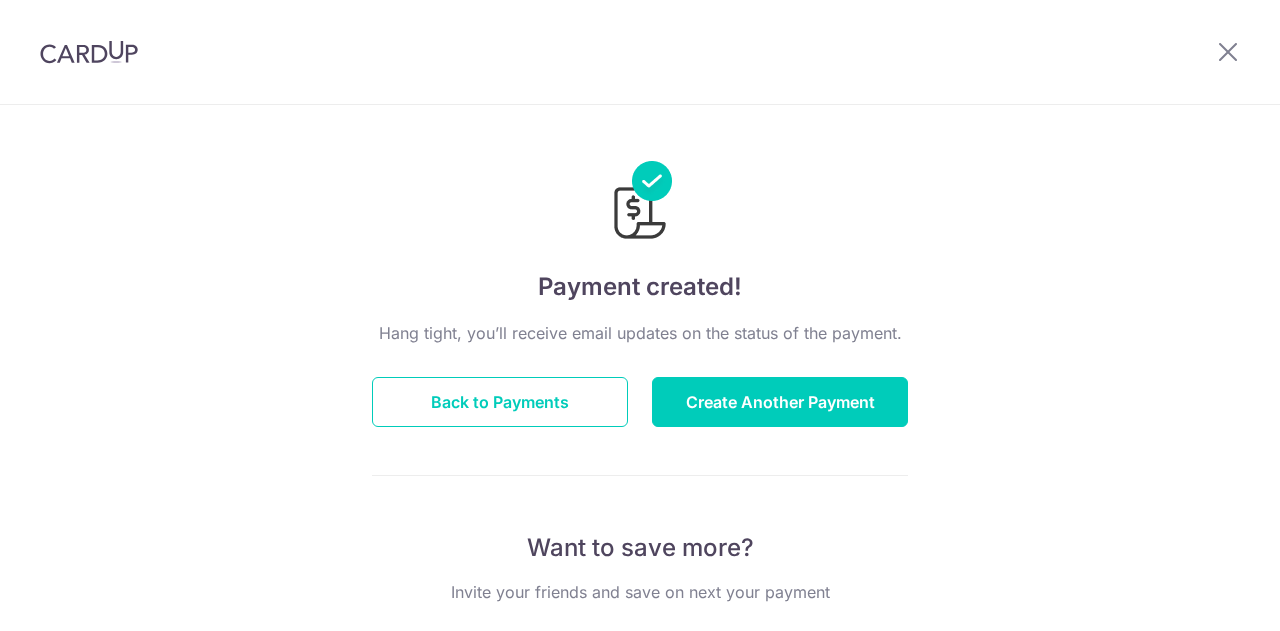 scroll, scrollTop: 0, scrollLeft: 0, axis: both 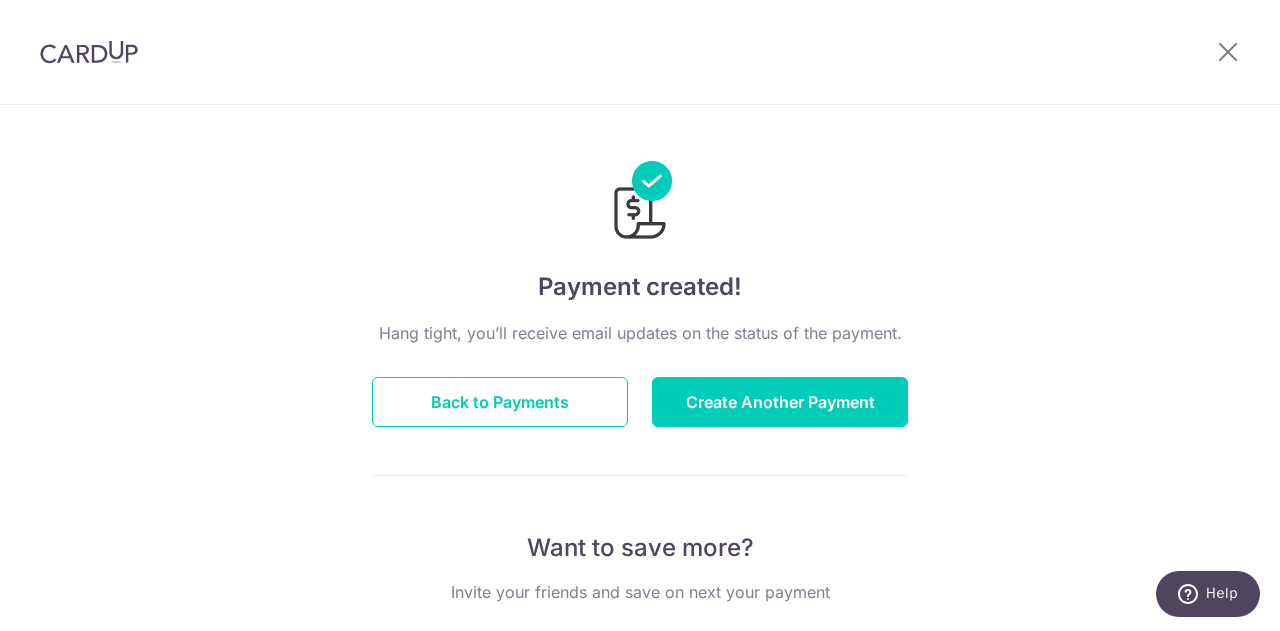 click on "Payment created!
Hang tight, you’ll receive email updates on the status of the payment.
Back to Payments
Create Another Payment
Want to save more?
Invite your friends and save on next your payment
My Referral Code
TOBYW530
Copy Code
Copied
Facebook
Twitter
WhatsApp
Email" at bounding box center [640, 639] 